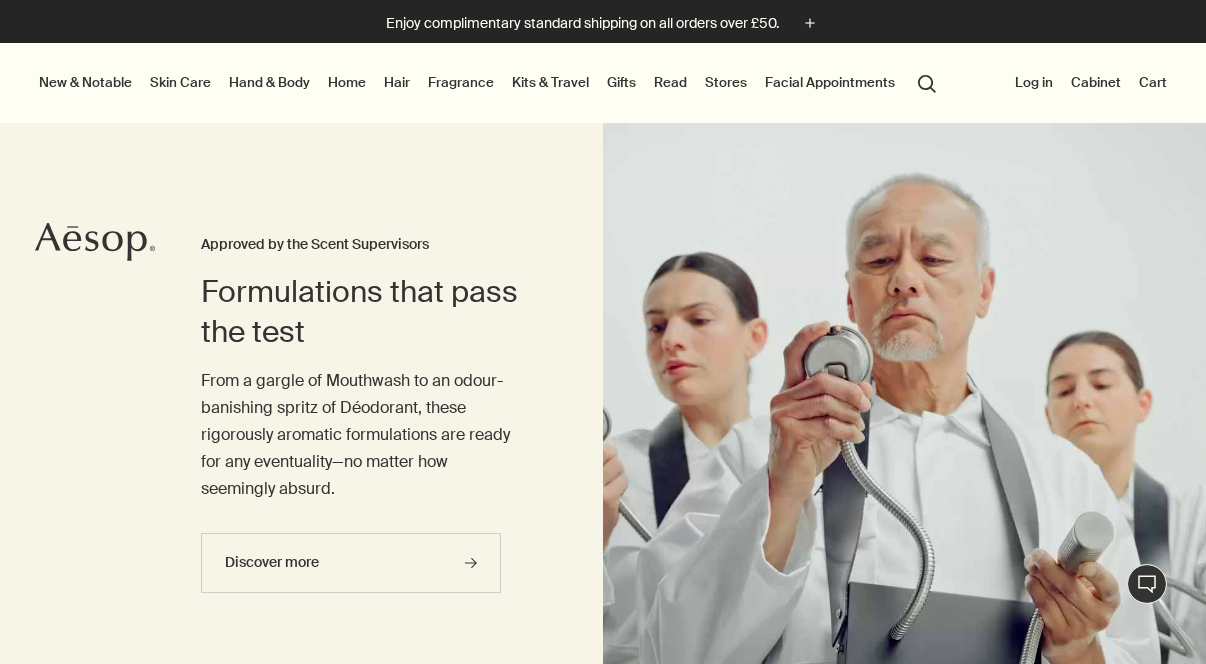 scroll, scrollTop: 0, scrollLeft: 0, axis: both 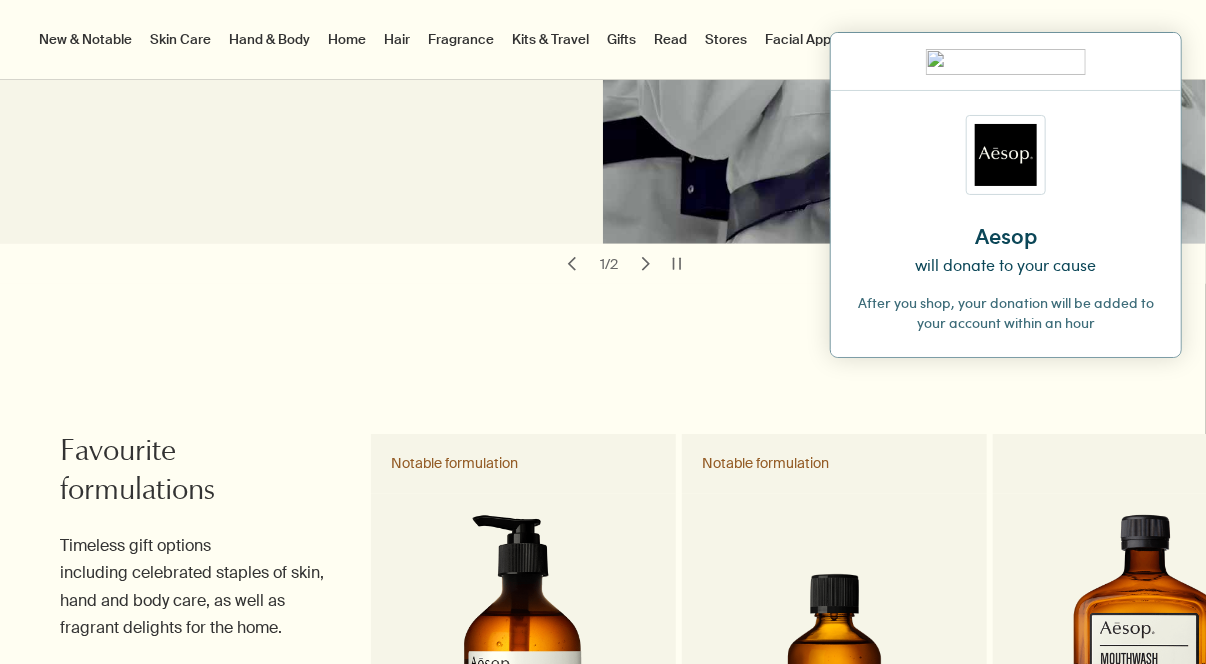 click at bounding box center (1150, 61) 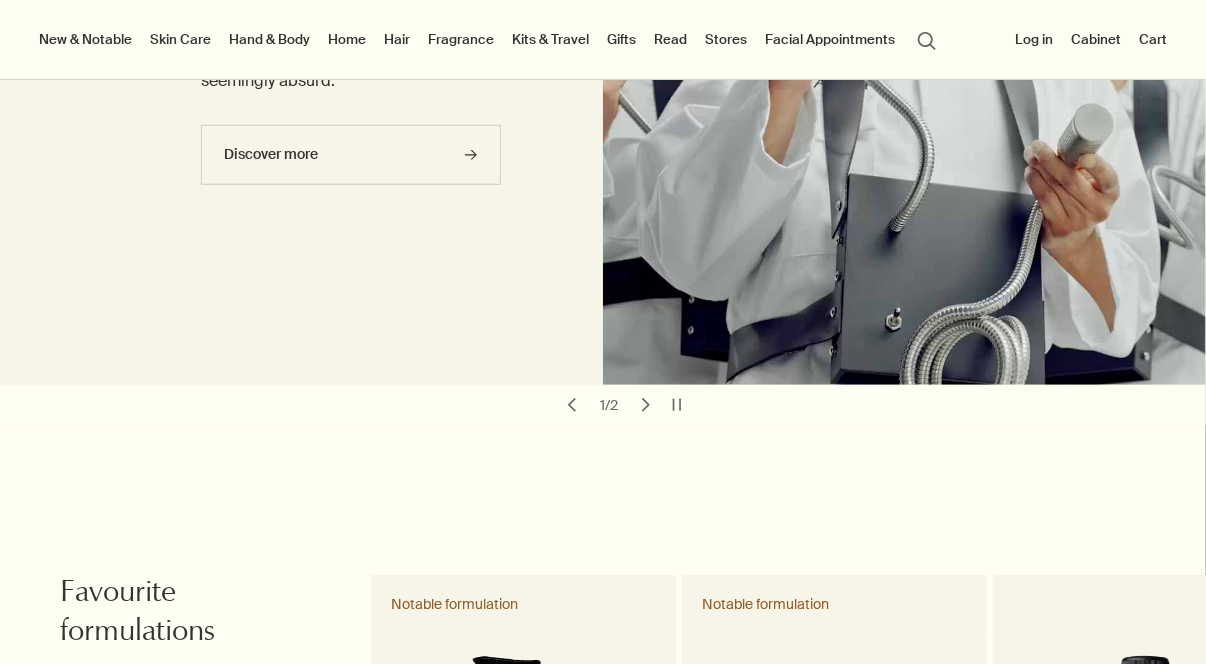 scroll, scrollTop: 206, scrollLeft: 0, axis: vertical 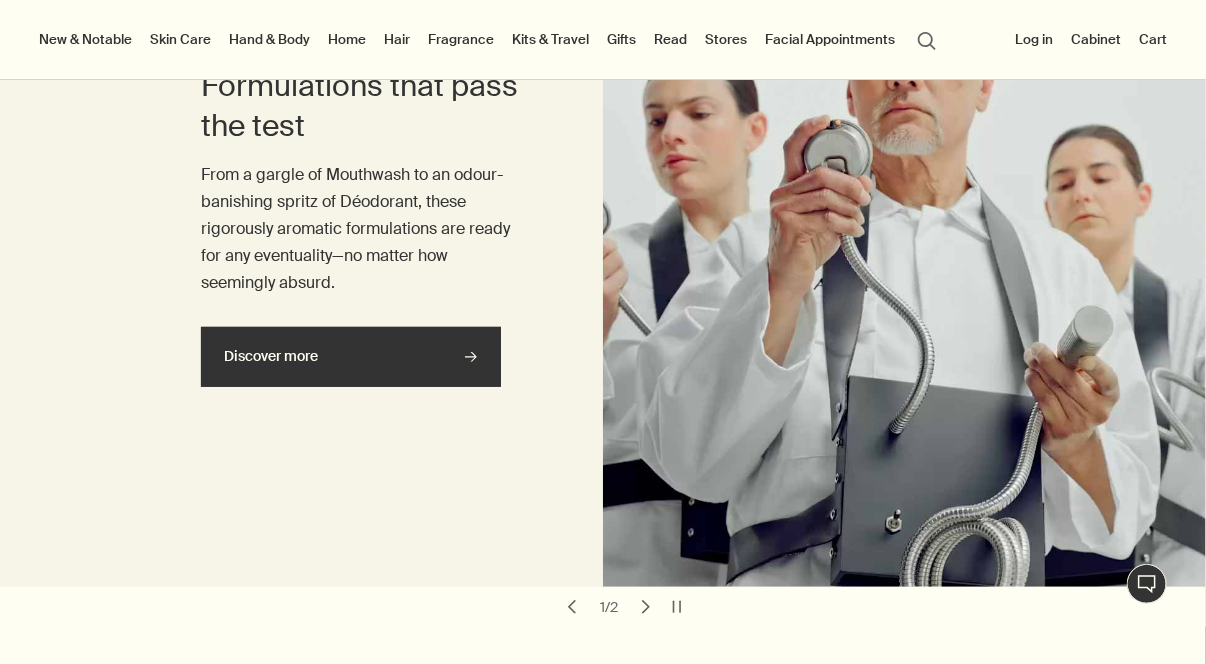 click on "rightArrow" 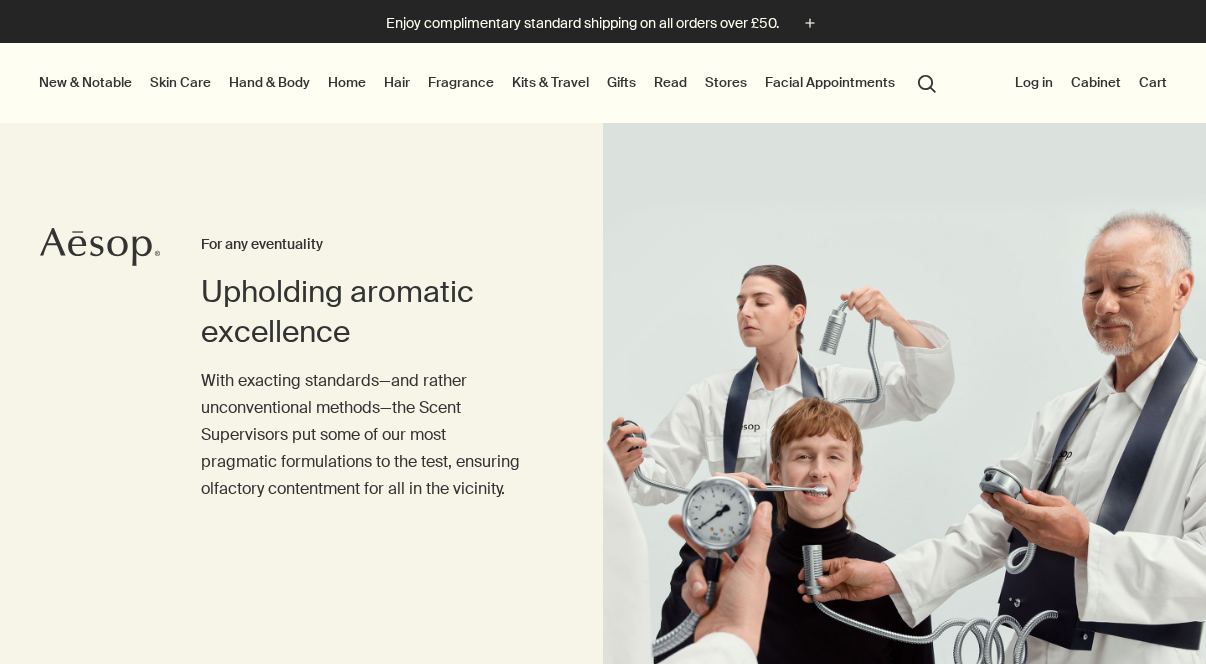 scroll, scrollTop: 0, scrollLeft: 0, axis: both 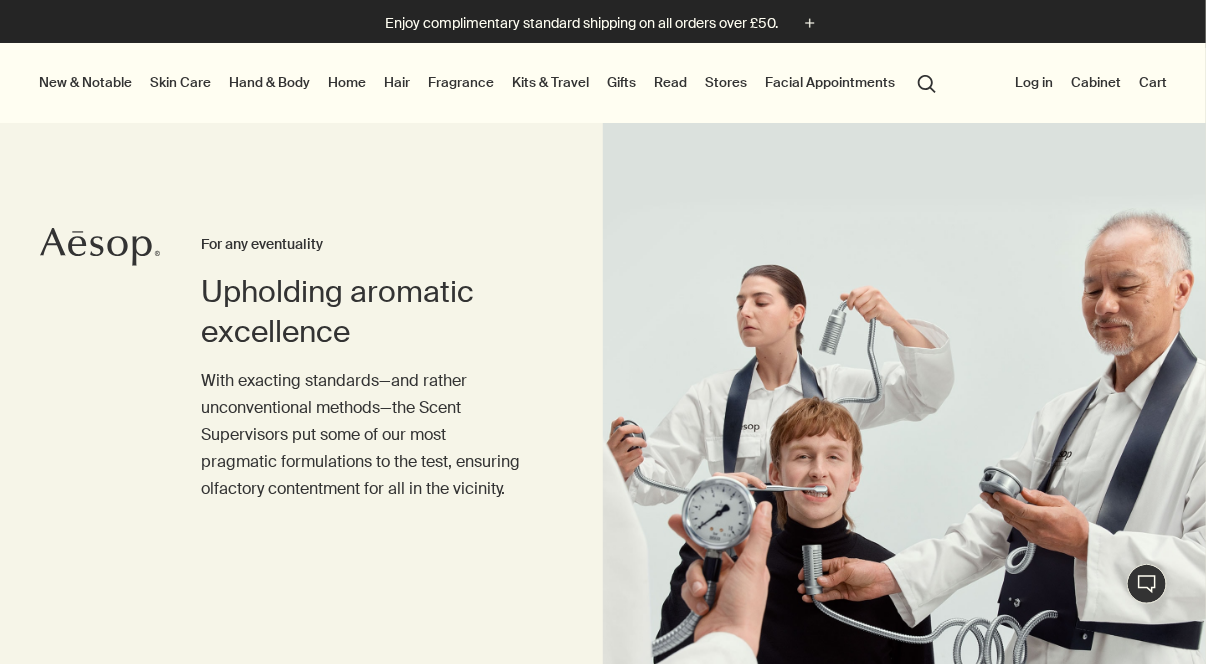click on "search Search" at bounding box center [927, 82] 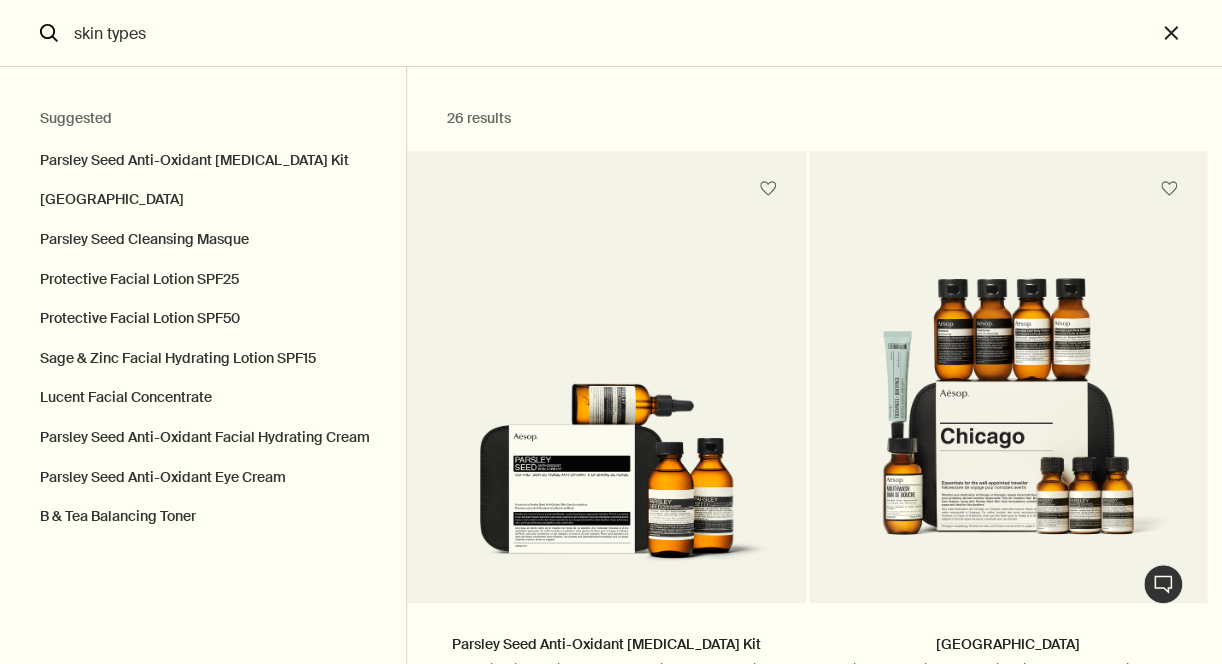 click on "skin types" at bounding box center [611, 33] 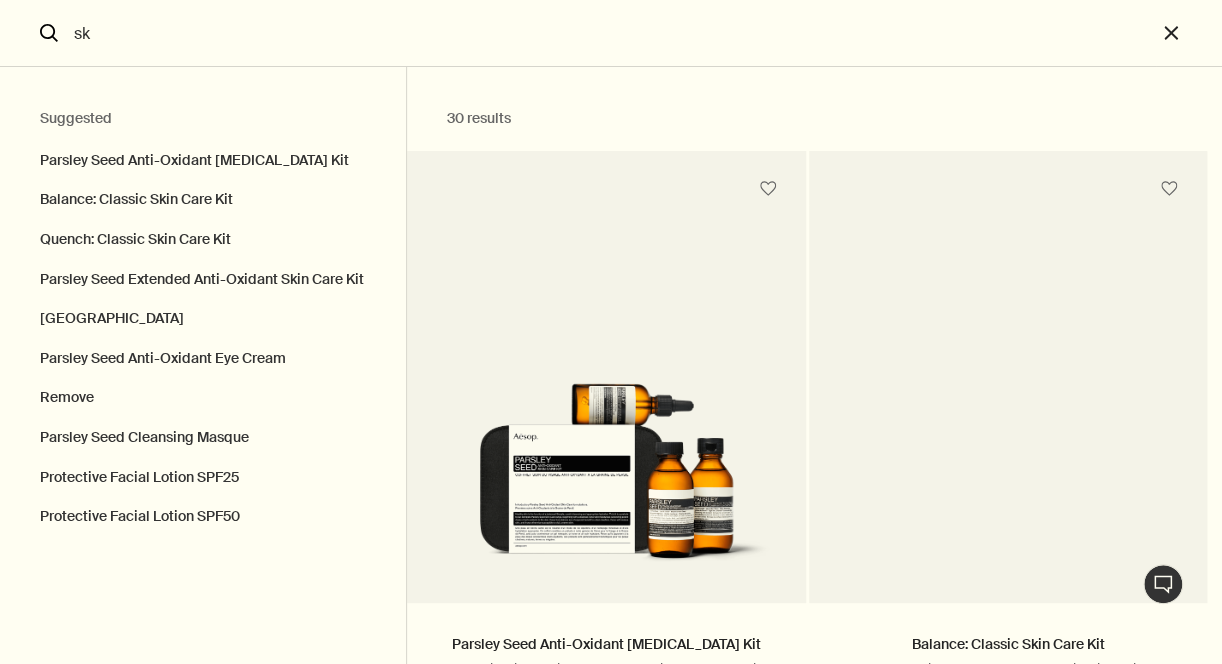 type on "s" 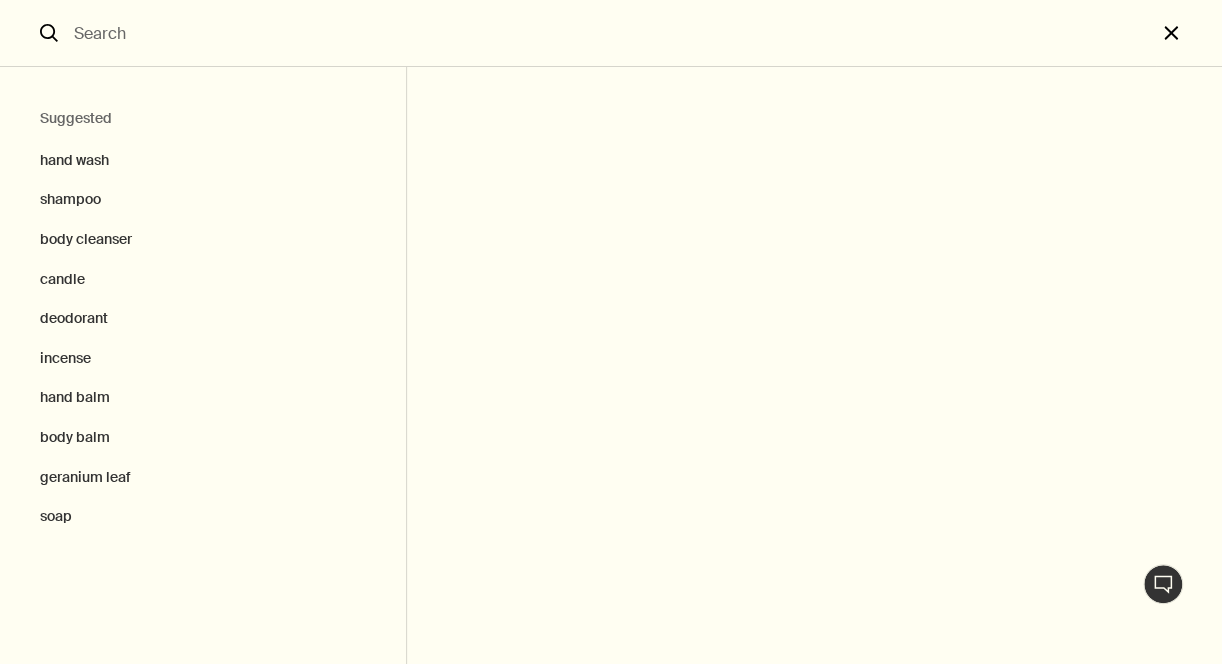 type 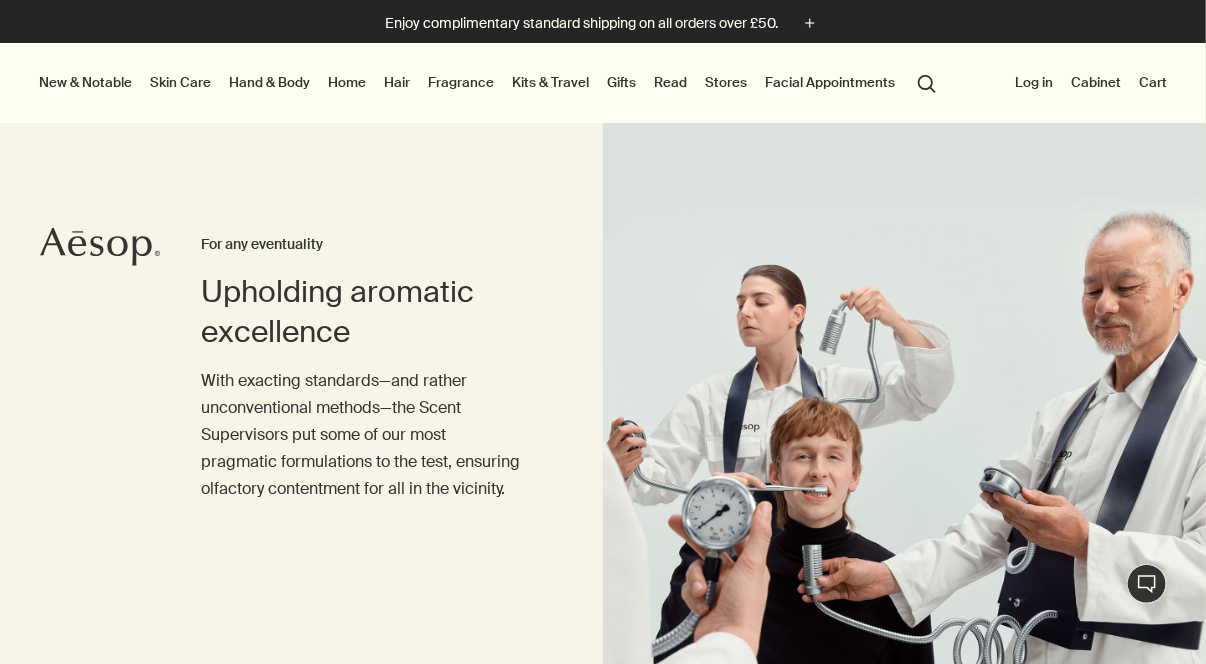click on "Skin Care" at bounding box center [180, 82] 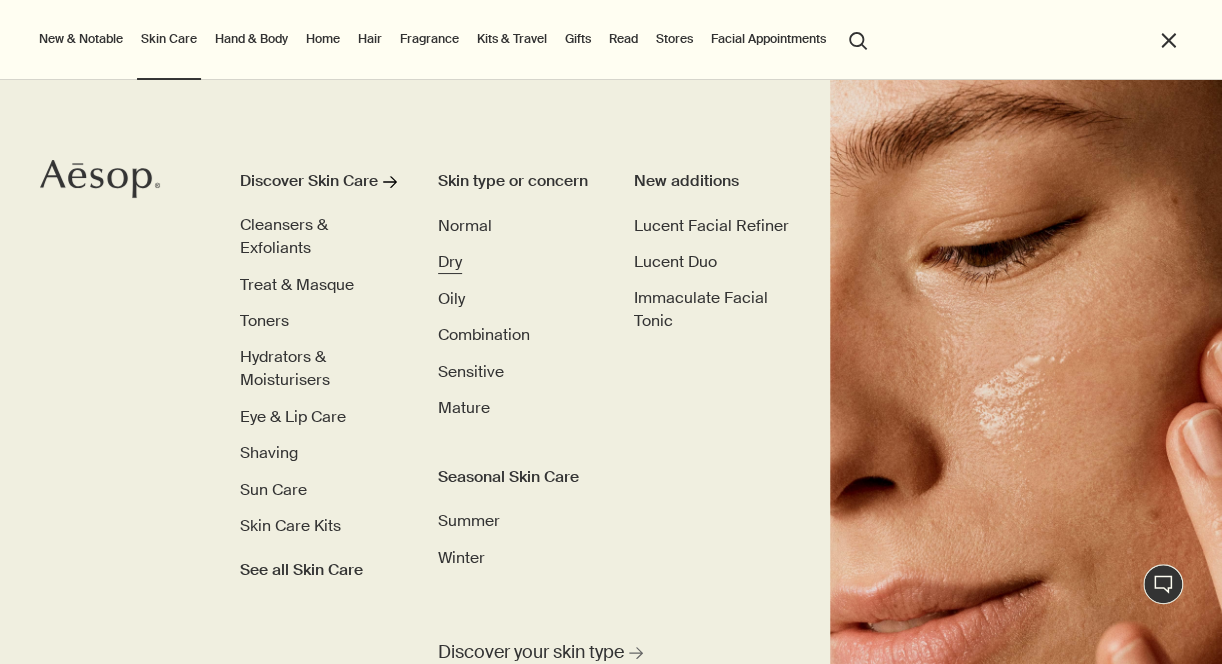 click on "Dry" at bounding box center [450, 262] 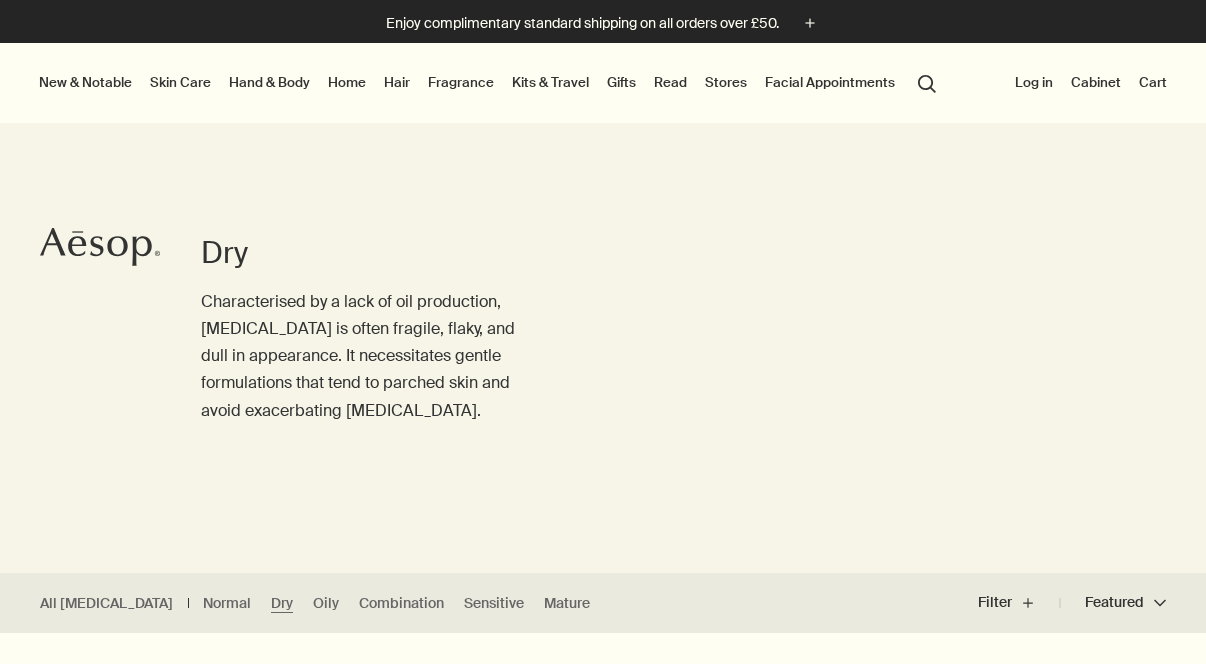 scroll, scrollTop: 0, scrollLeft: 0, axis: both 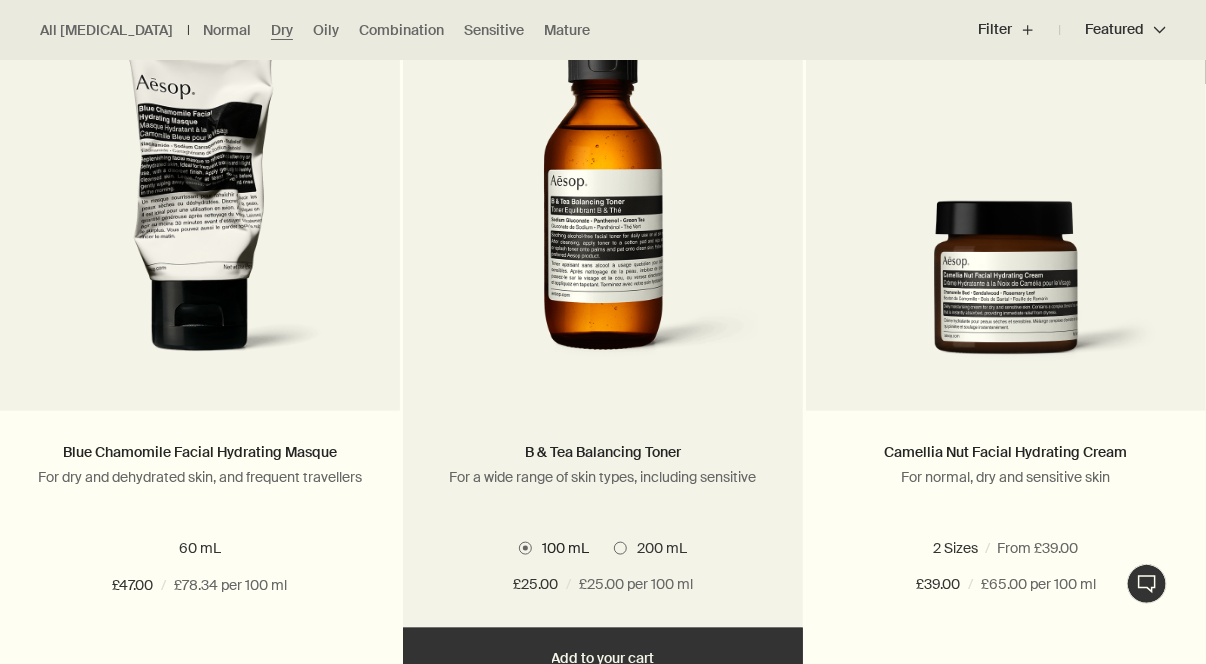 click on "200 mL" at bounding box center (657, 548) 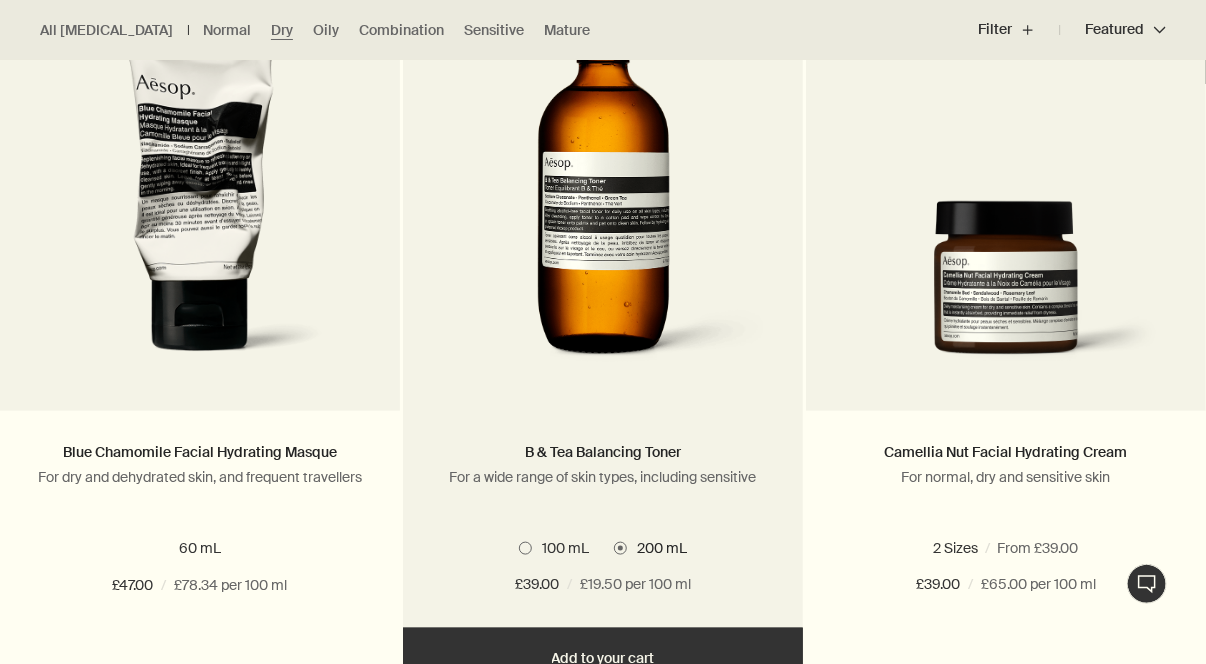 click on "Add Add to your cart" at bounding box center (603, 658) 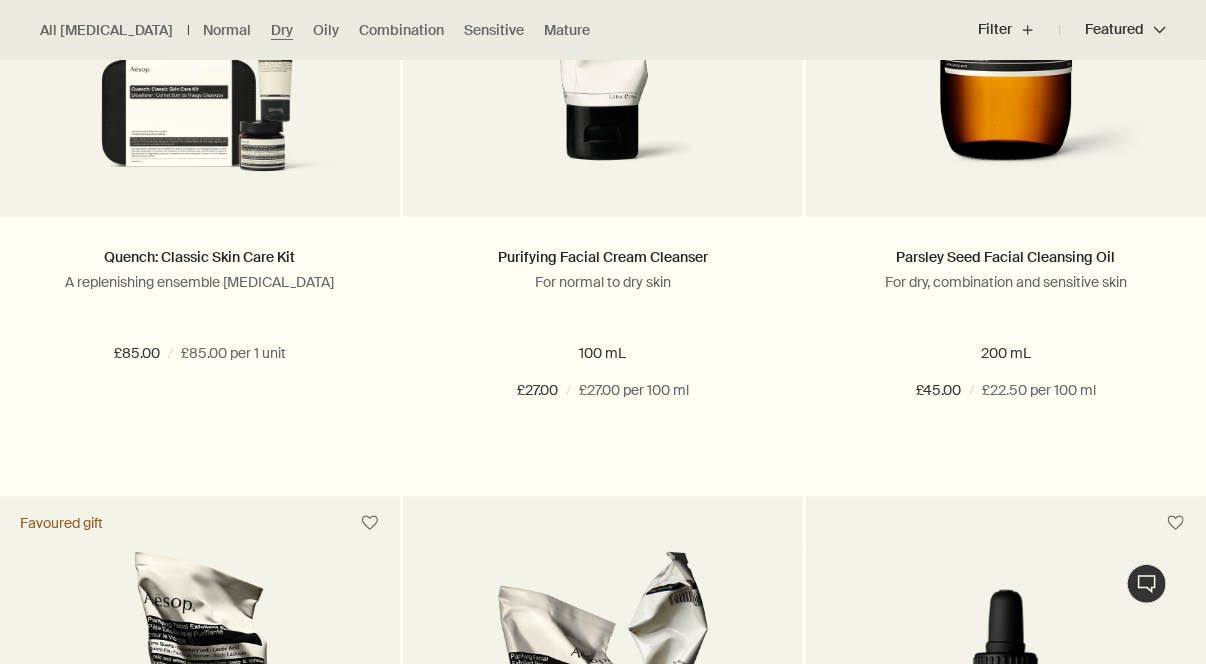 scroll, scrollTop: 1628, scrollLeft: 0, axis: vertical 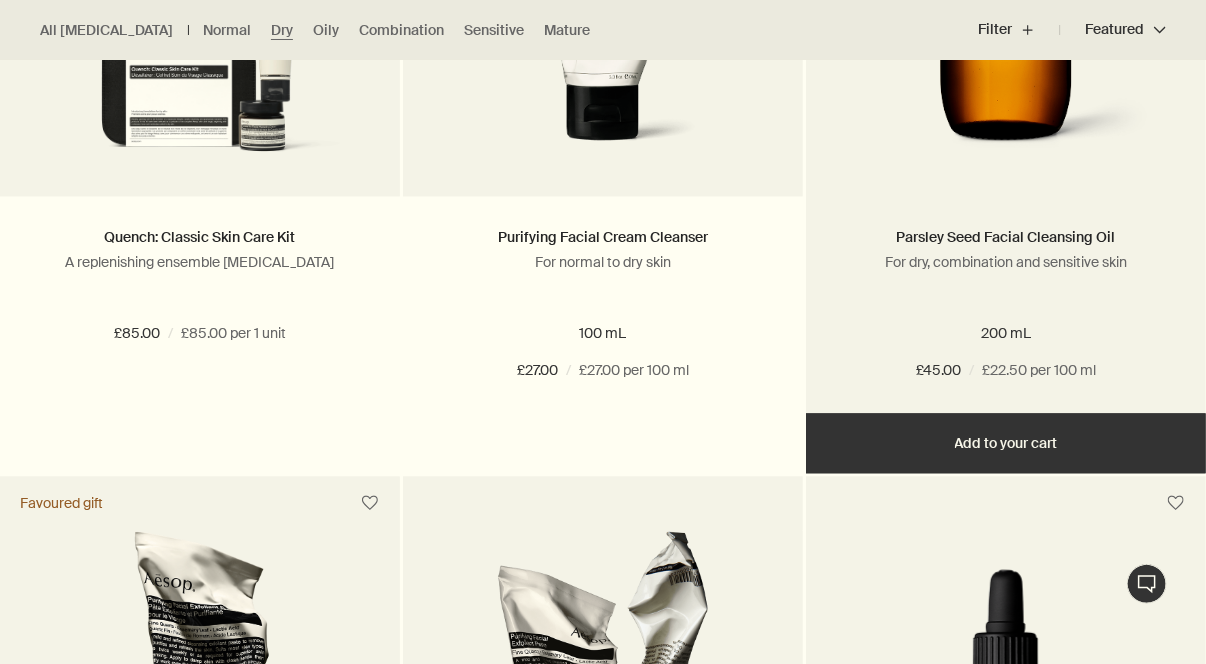 click on "200 mL" at bounding box center [1006, 334] 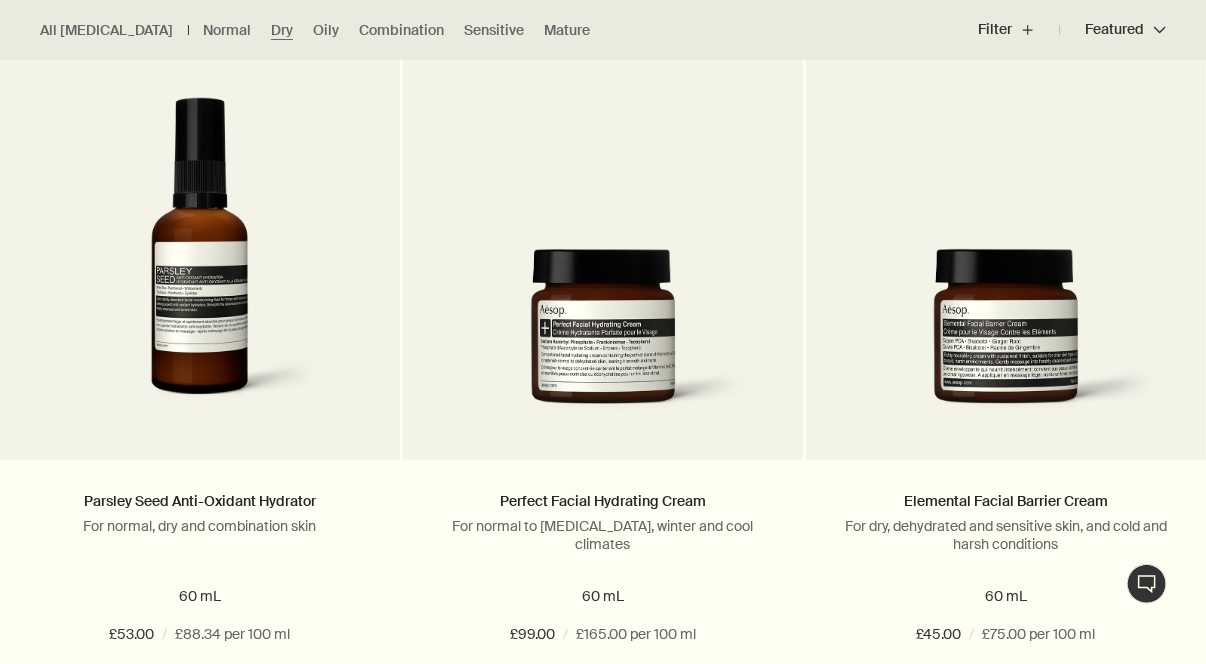 scroll, scrollTop: 3656, scrollLeft: 0, axis: vertical 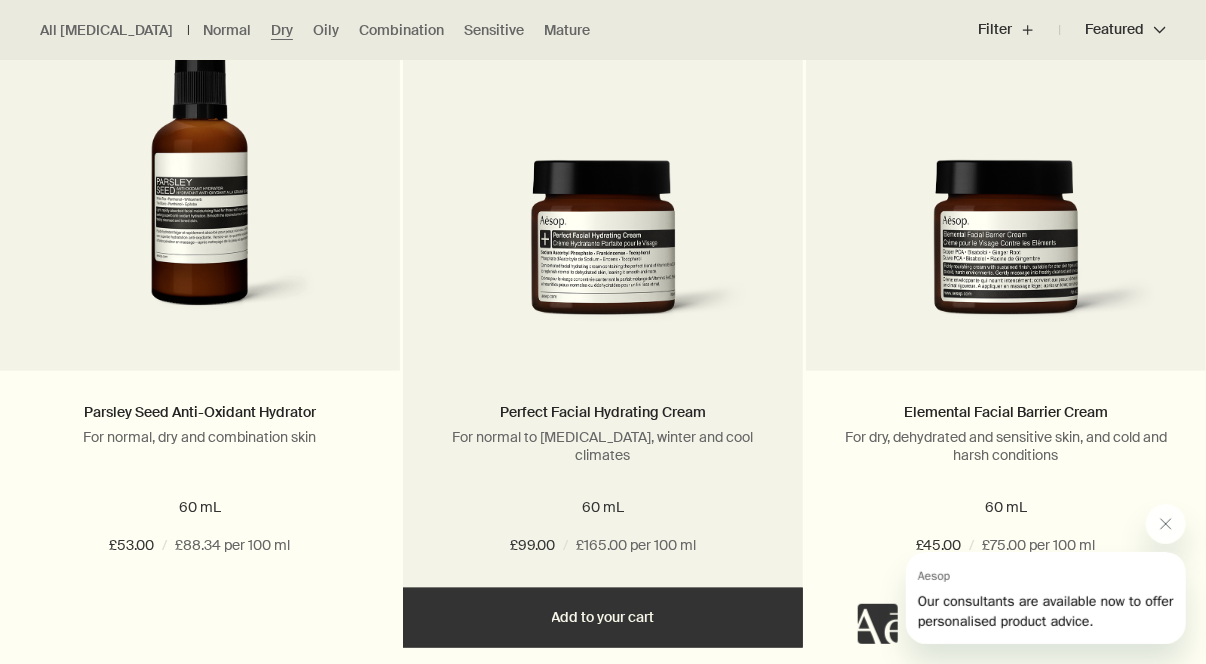 click on "Add Add to your cart" at bounding box center (603, 618) 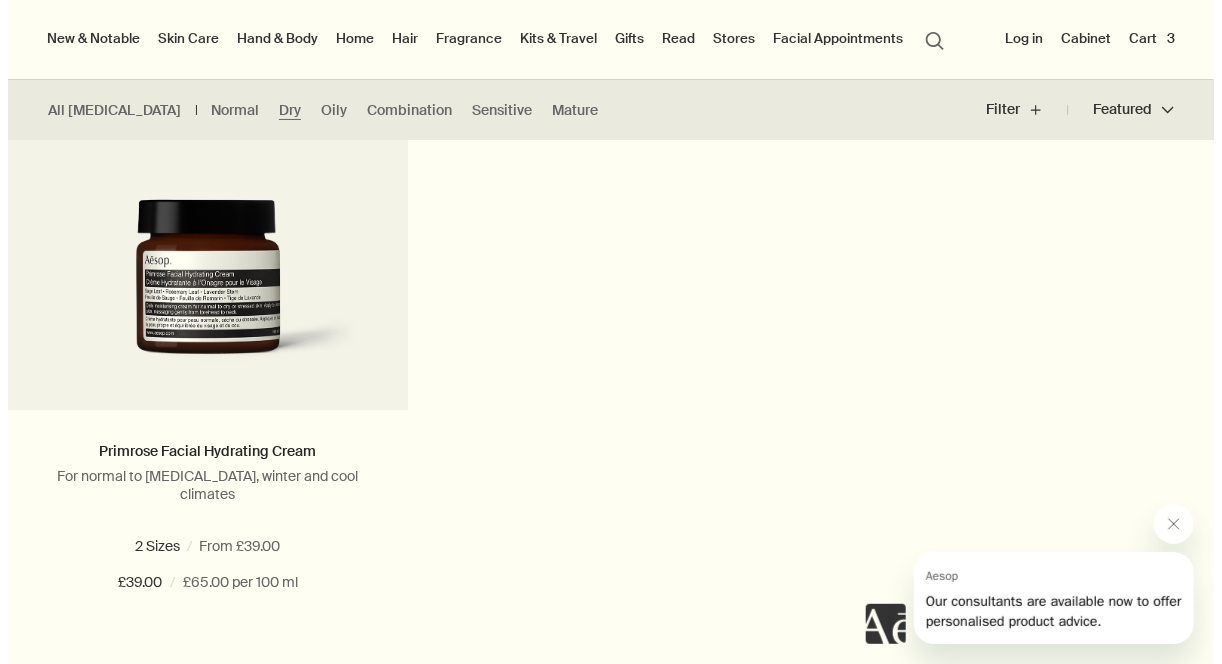 scroll, scrollTop: 0, scrollLeft: 0, axis: both 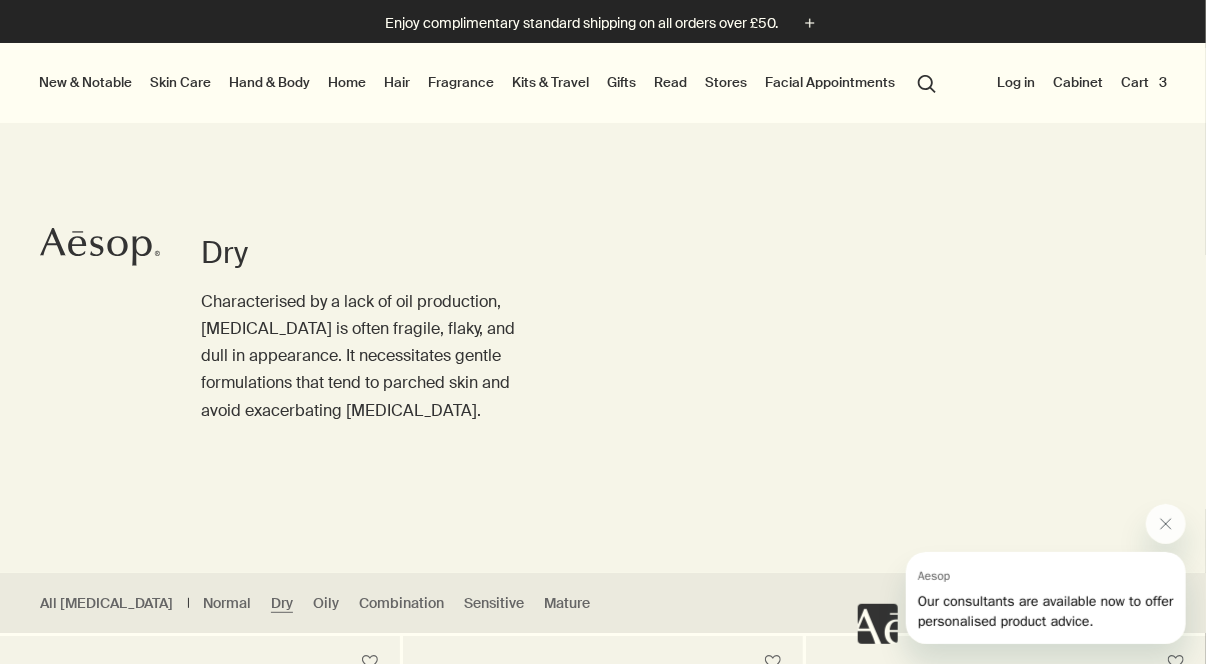 click on "Cart 3" at bounding box center [1144, 82] 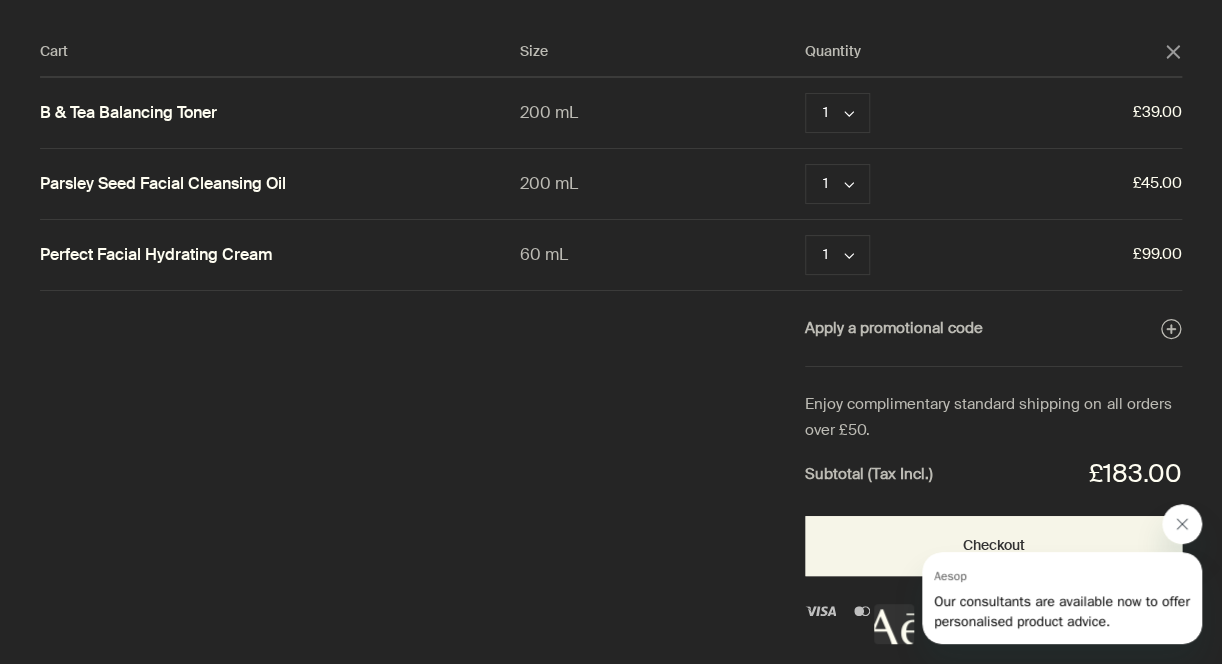 click at bounding box center (1182, 524) 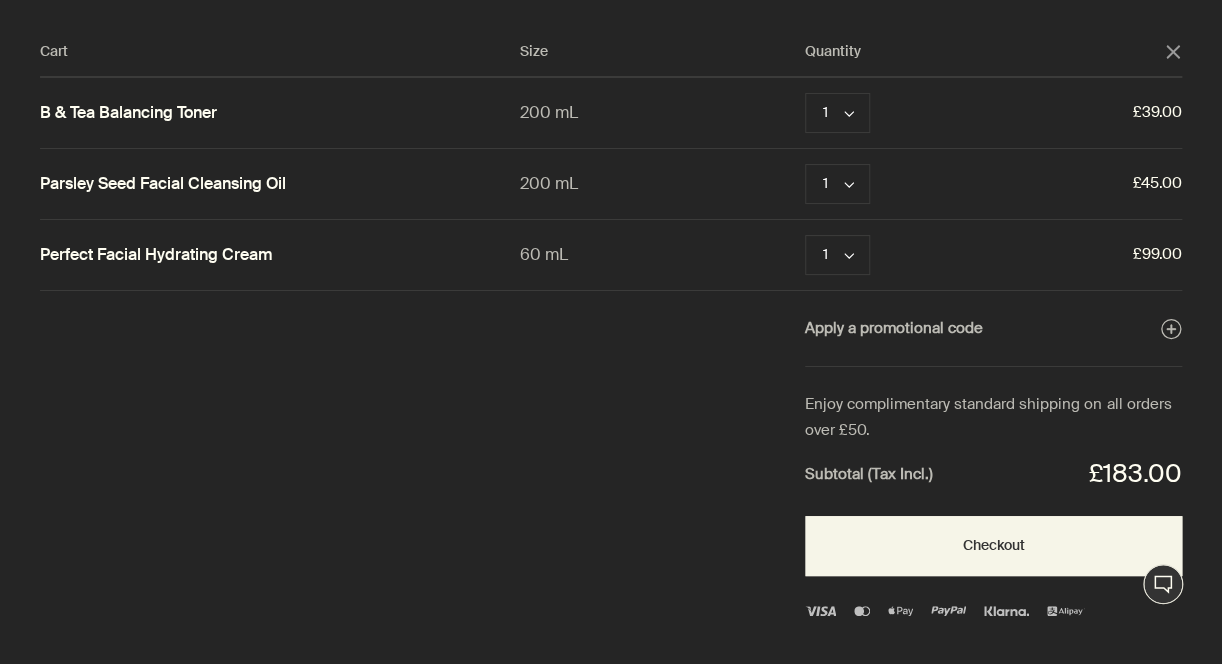 click at bounding box center [611, 0] 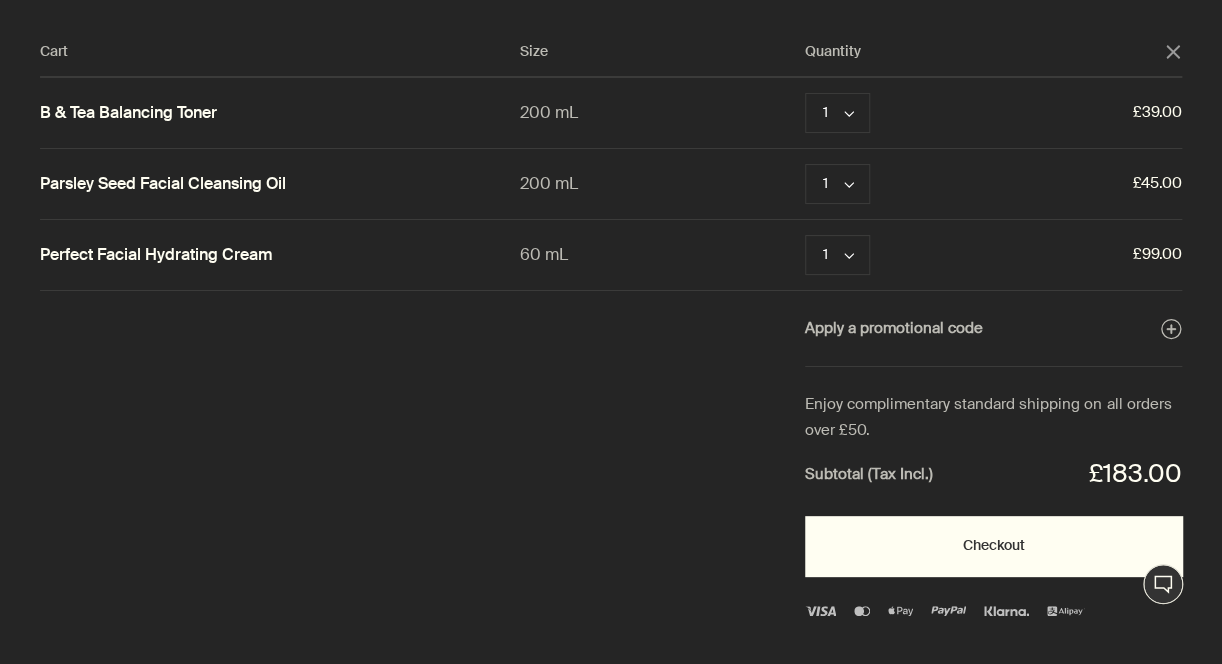 click on "Checkout" at bounding box center [993, 546] 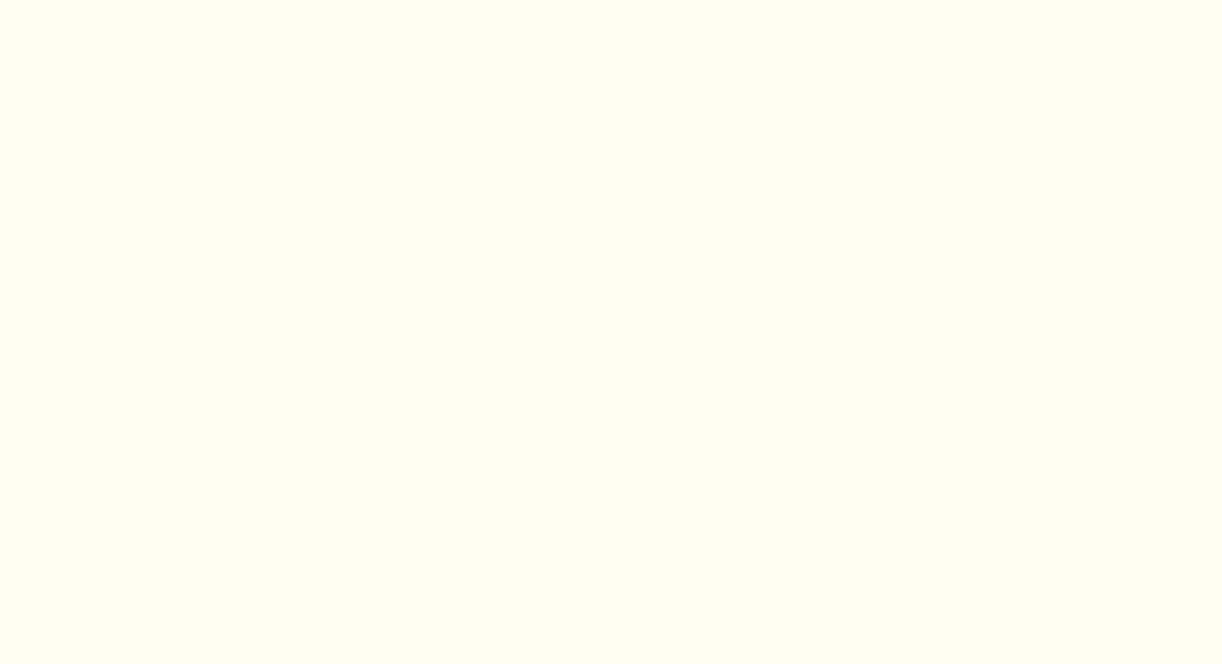 scroll, scrollTop: 0, scrollLeft: 0, axis: both 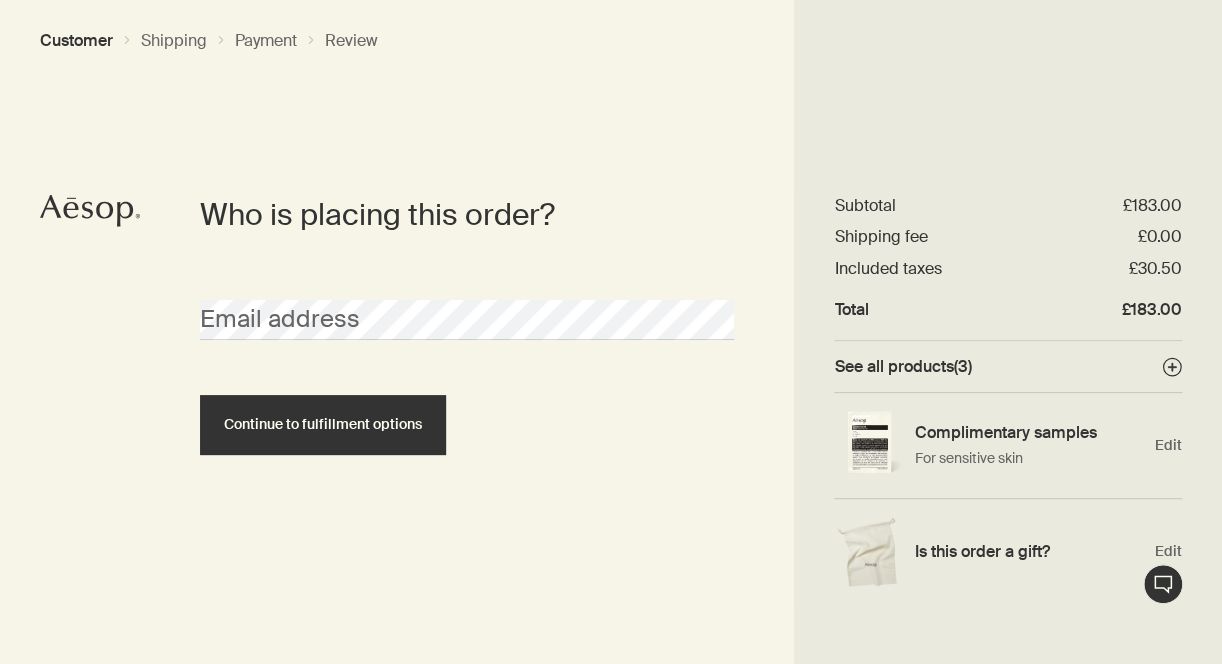 click on "Email address" at bounding box center [467, 302] 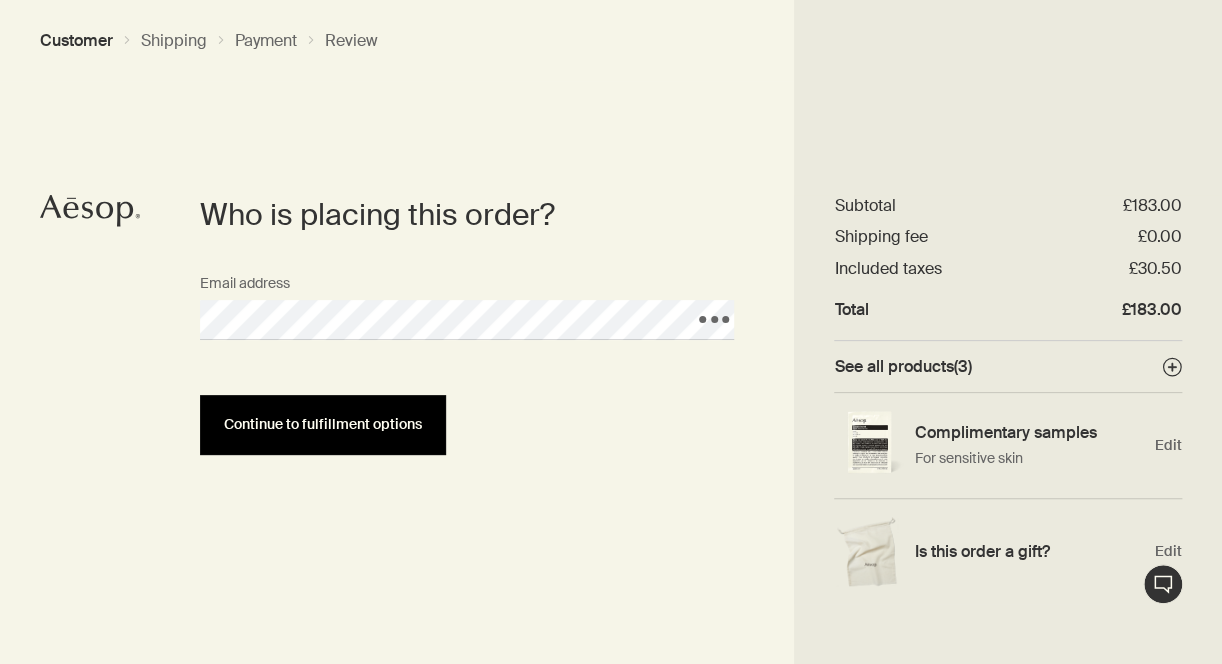 click on "Continue to fulfillment options" at bounding box center (323, 424) 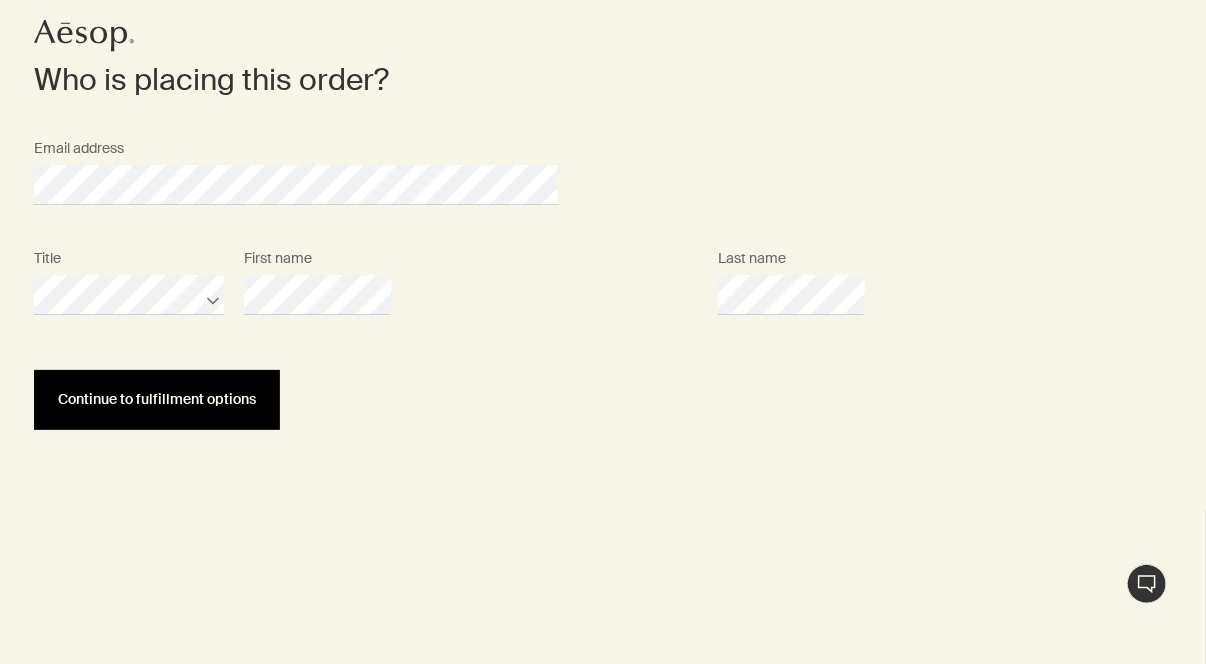 click on "Continue to fulfillment options" at bounding box center [157, 400] 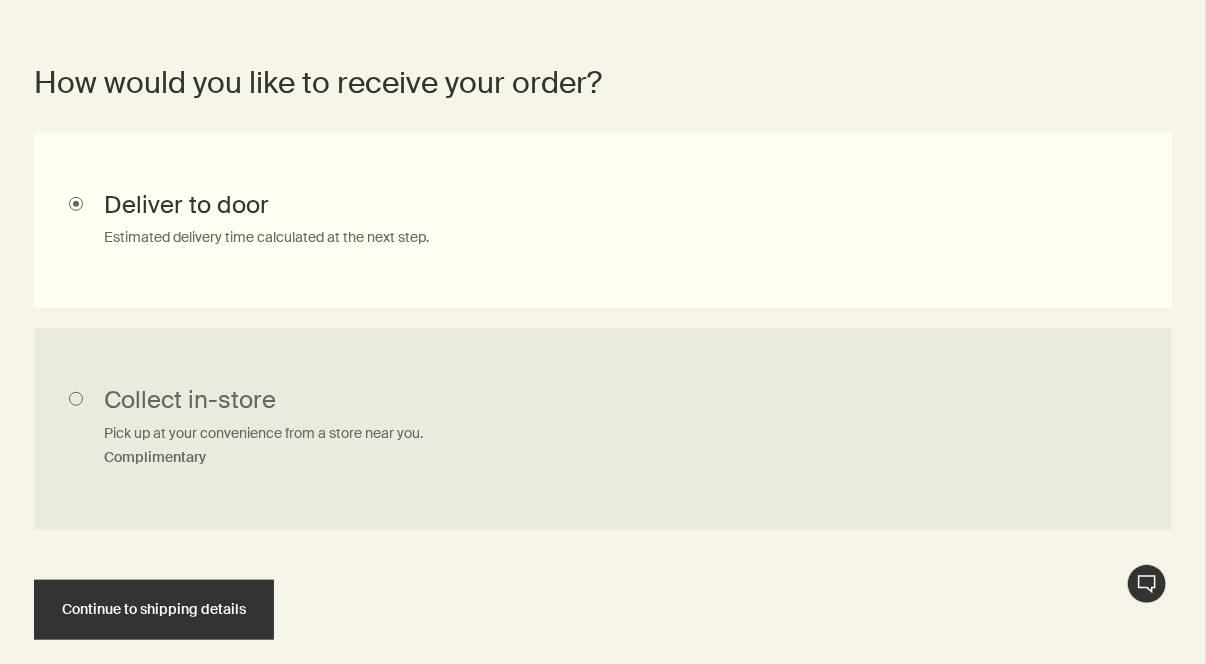 scroll, scrollTop: 448, scrollLeft: 0, axis: vertical 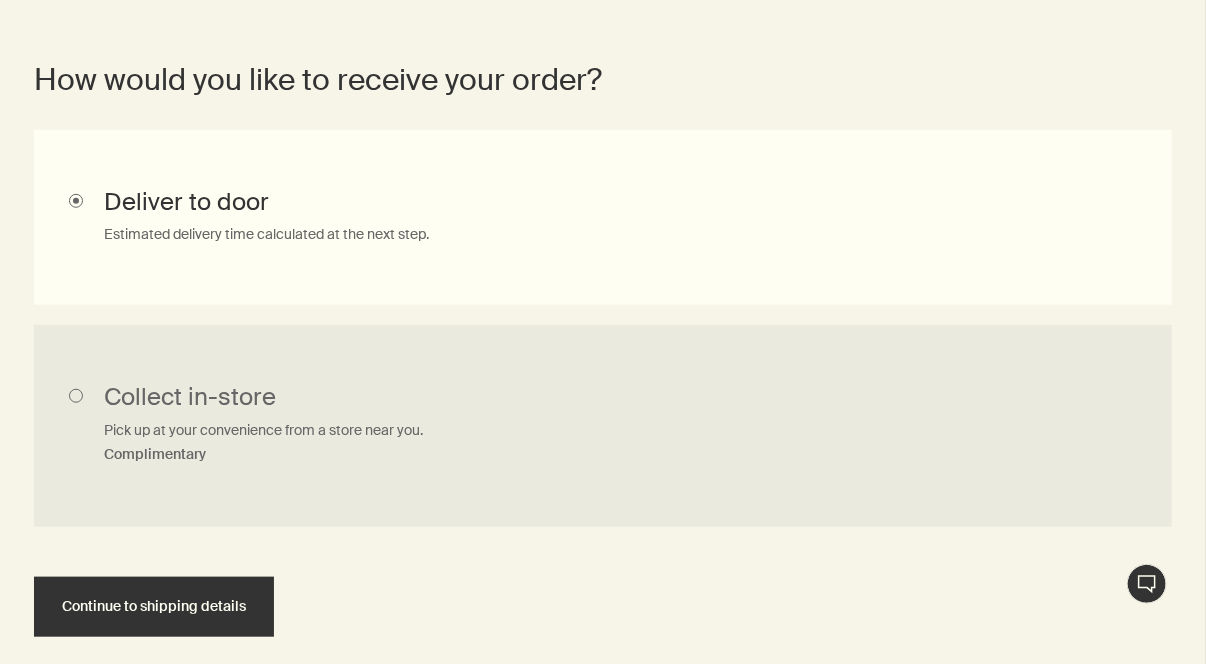 click on "How would you like to receive your order?" at bounding box center (588, 80) 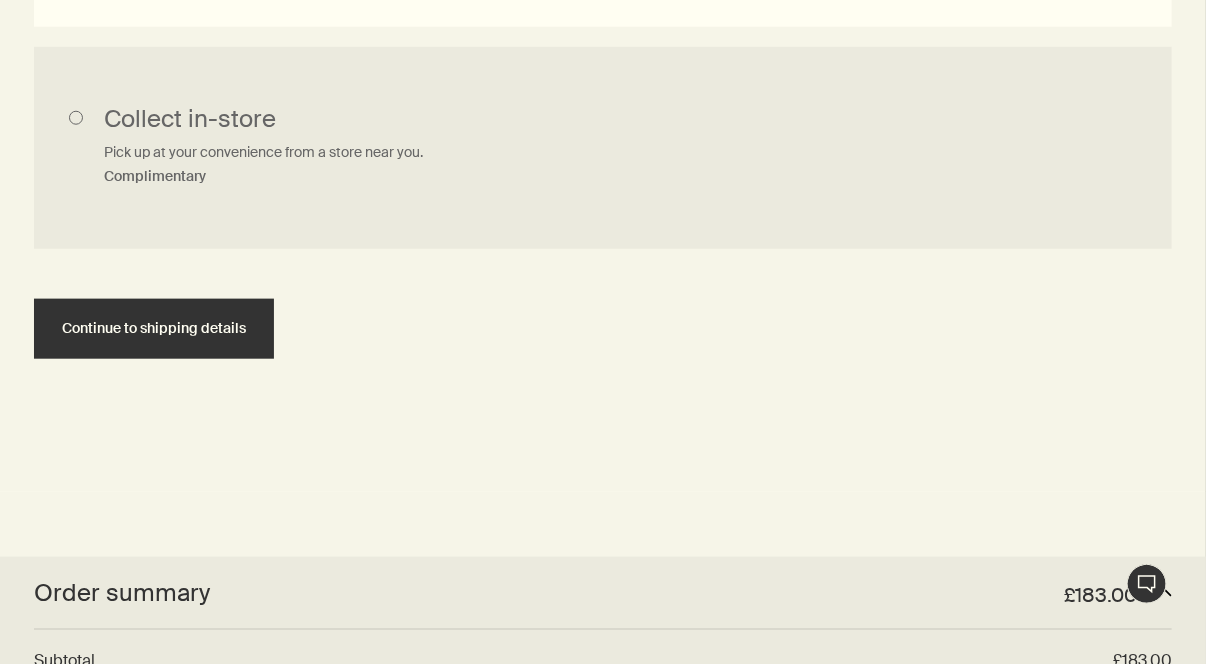 scroll, scrollTop: 749, scrollLeft: 0, axis: vertical 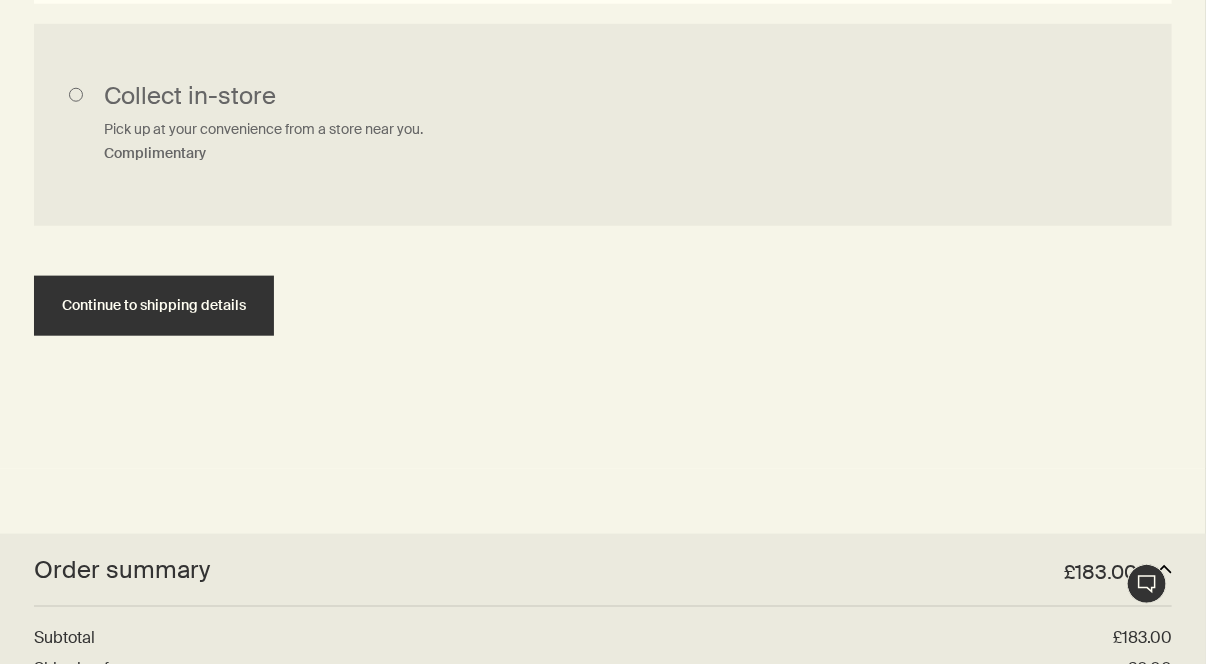 click on "Continue to shipping details" at bounding box center (154, 305) 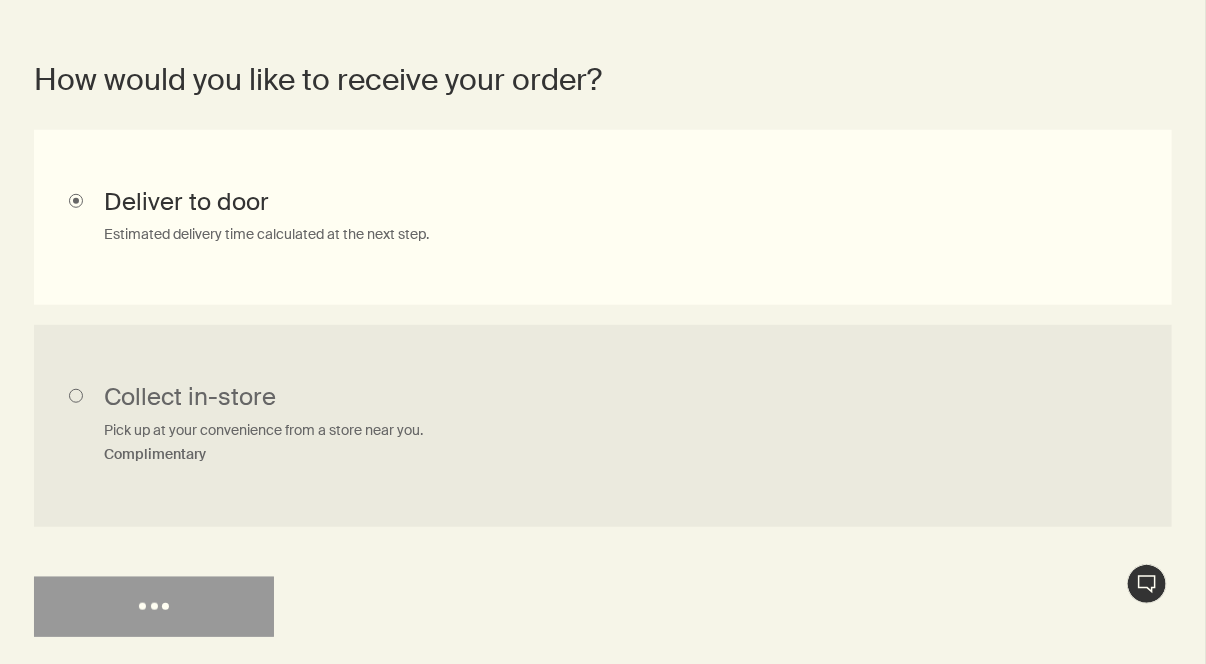 select on "GB" 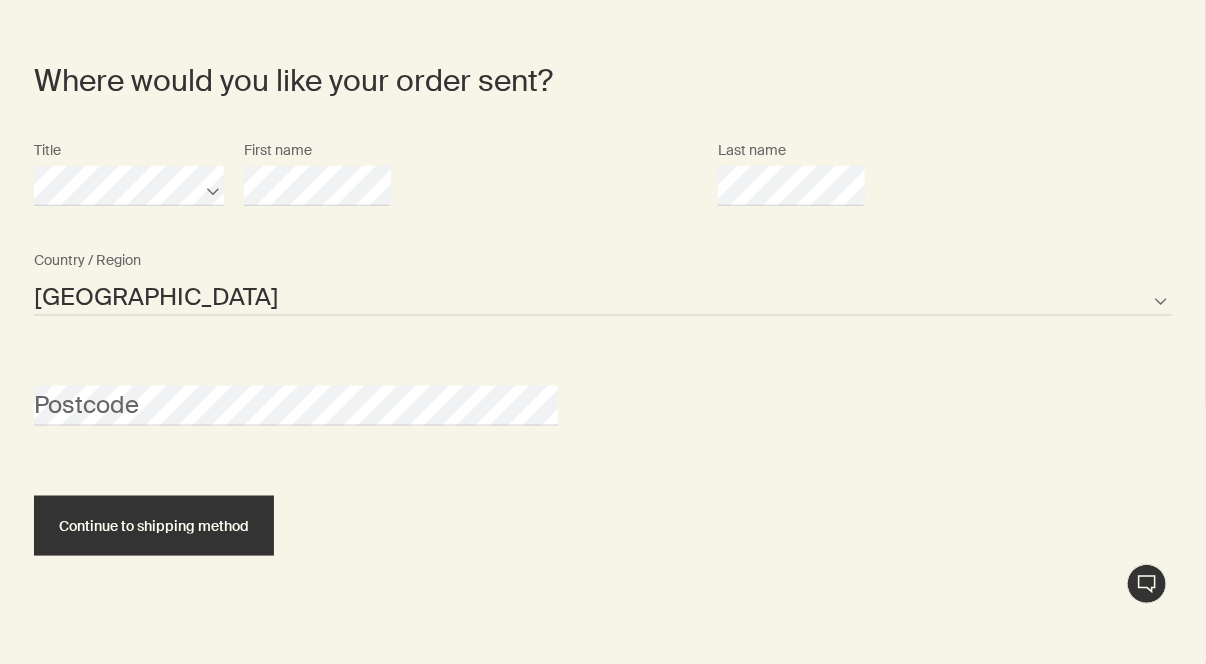 scroll, scrollTop: 865, scrollLeft: 0, axis: vertical 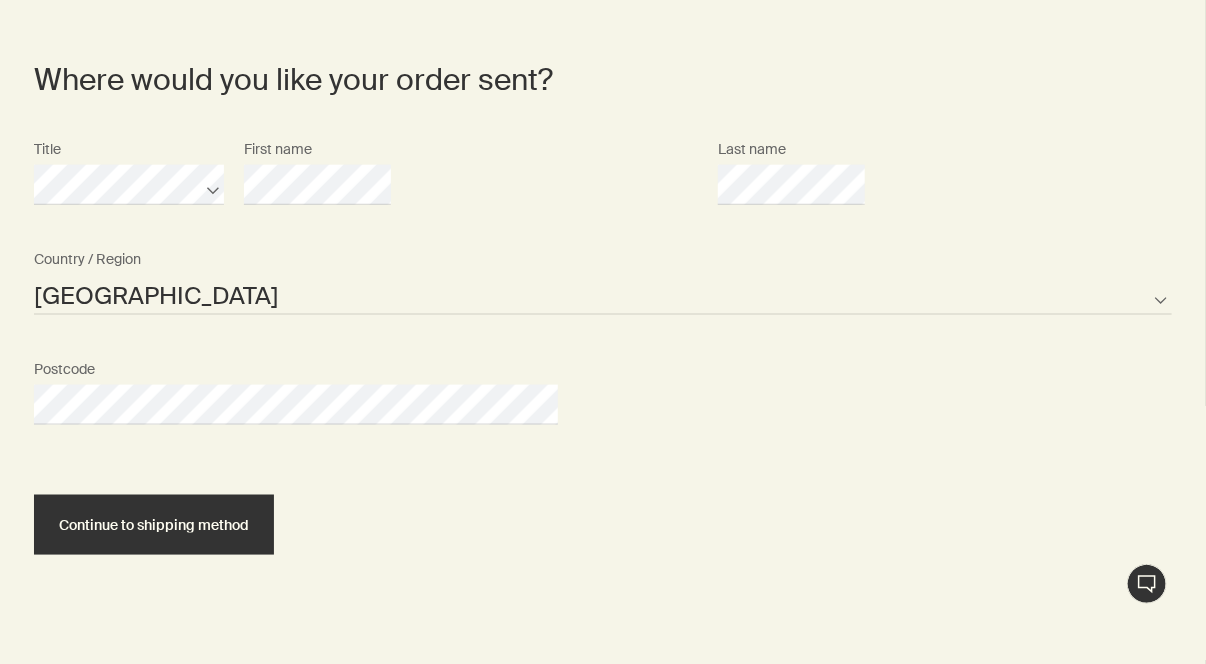 select on "GB" 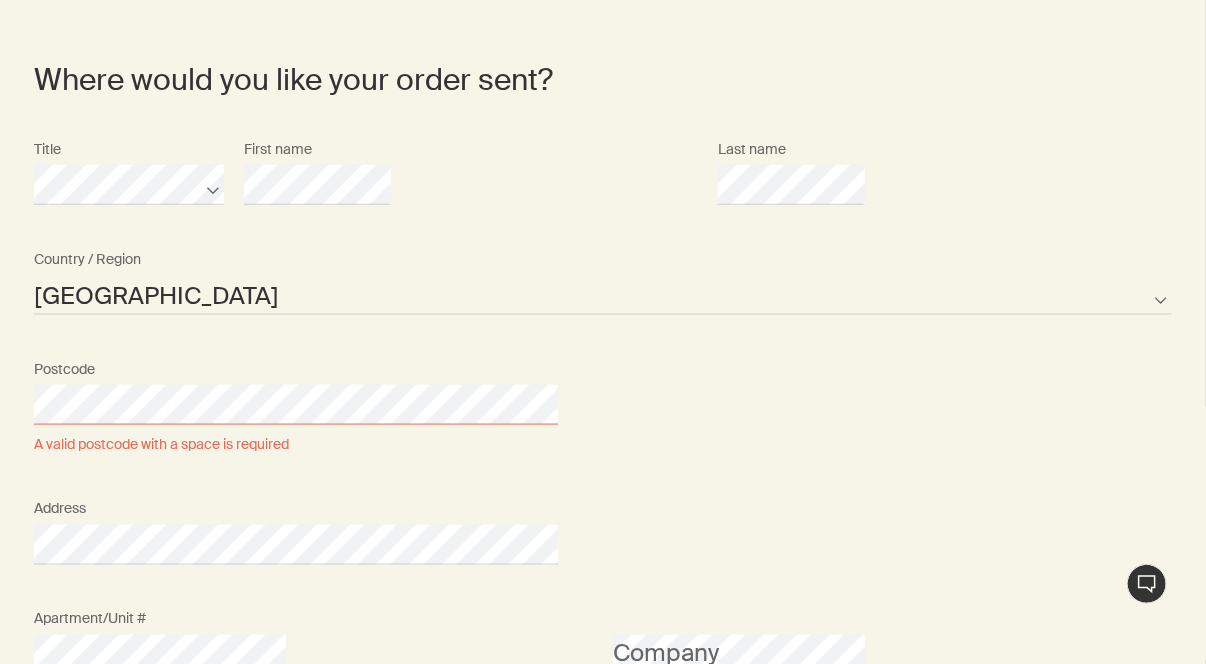 click on "Postcode A valid postcode with a space is required" at bounding box center [603, 402] 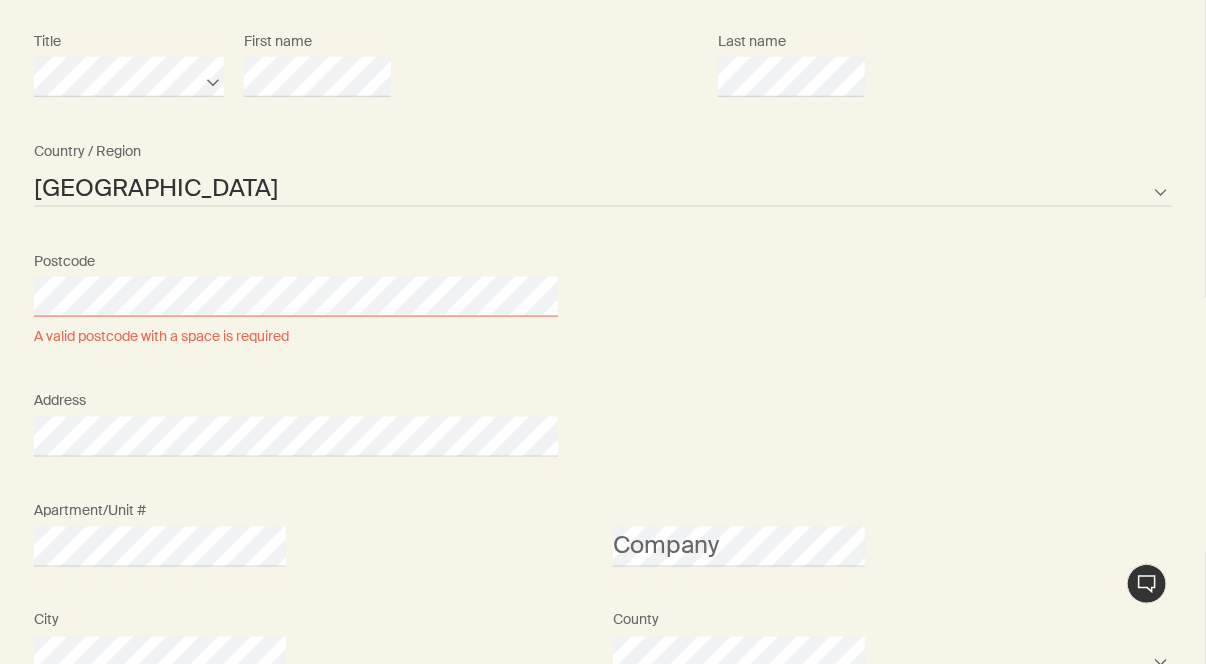 scroll, scrollTop: 977, scrollLeft: 0, axis: vertical 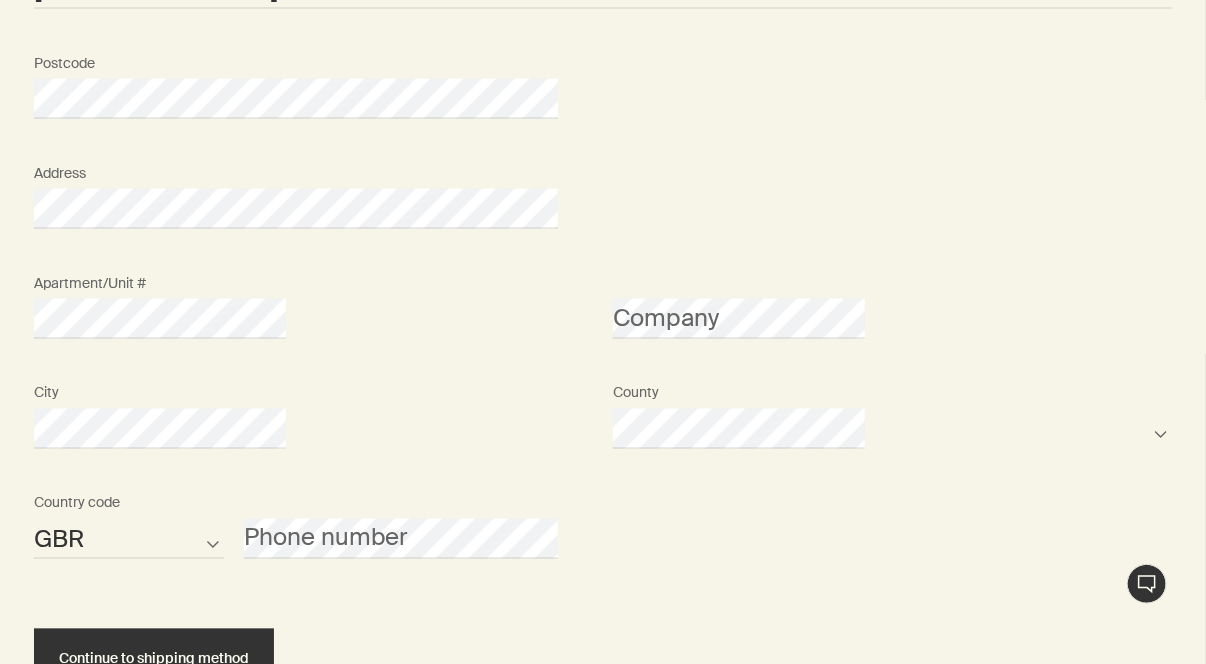 click on "Where would you like your order sent? Title First name Last name [GEOGRAPHIC_DATA] [GEOGRAPHIC_DATA] [GEOGRAPHIC_DATA] Not listed Country / Region Postcode Address Apartment/Unit # Company [GEOGRAPHIC_DATA] AFG ALB DZA ASM AND AGO AIA ATA ATG ARG ARM ABW AUS AUT AZE BHS BHR BGD BRB BLR BEL BLZ BEN BMU BTN BOL BIH BWA BRA IOT VGB BRN BGR BFA BDI KHM CMR CAN CPV CYM CAF TCD CHL CHN CXR CCK COL COM COK CRI HRV CUB CUW CYP CZE COD DNK DJI DMA DOM TLS ECU EGY SLV GNQ ERI EST ETH FLK FRO FJI FIN FRA PYF GAB GMB GEO DEU GHA GIB GRC GRL GRD GUM GTM GGY GIN GNB GUY HTI HND HKG HUN ISL IND IDN IRN IRQ IRL IMN ISR ITA CIV JAM JPN JEY JOR [PERSON_NAME] KIR XKX KWT KGZ LAO LVA LBN LSO LBR LBY LIE LTU LUX MAC MKD MDG MWI MYS MDV MLI MLT MHL MRT MUS MYT MEX FSM MDA MCO MNG MNE MSR MAR MOZ MMR NAM NRU NPL NLD ANT NCL NZL NIC NER [PERSON_NAME] PRK MNP NOR OMN PAK PLW PSE PAN PNG PRY PER PHL PCN POL PRT PRI QAT COG REU ROU RUS RWA BLM SHN KNA LCA MAF SPM VCT WSM SMR STP [PERSON_NAME] SRB SYC SLE SGP SXM SVK SVN SLB SOM KOR ZAF SSD ESP LKA SDN SUR SJM SWZ SWE" at bounding box center [603, 221] 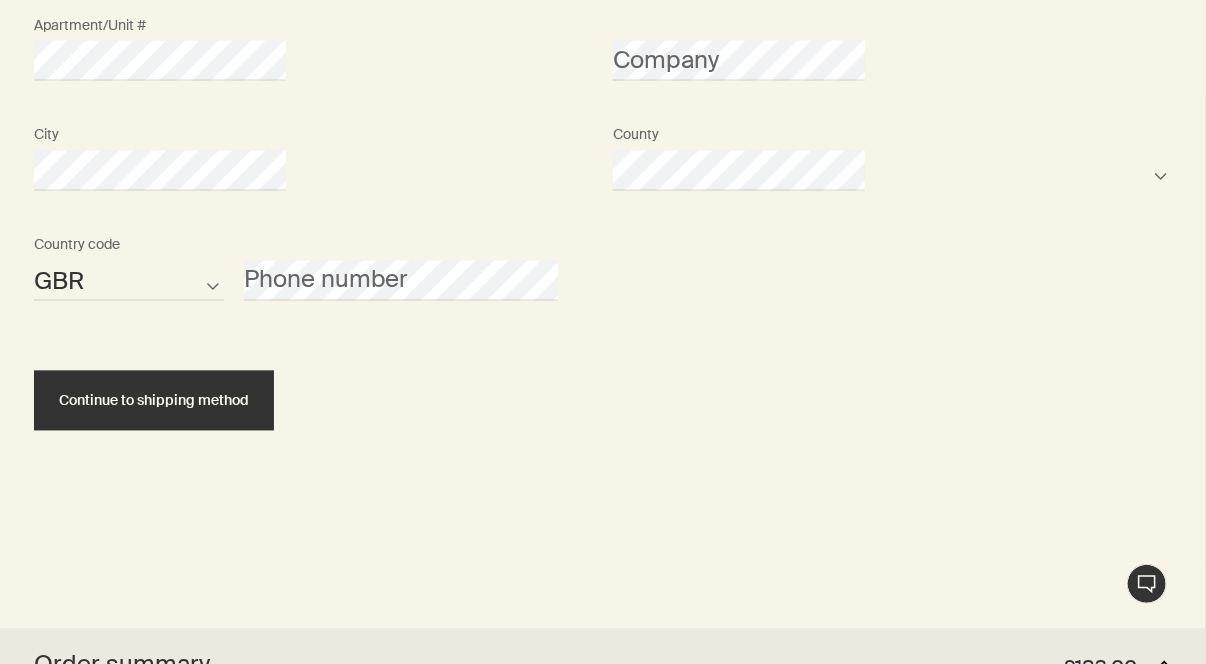 scroll, scrollTop: 1502, scrollLeft: 0, axis: vertical 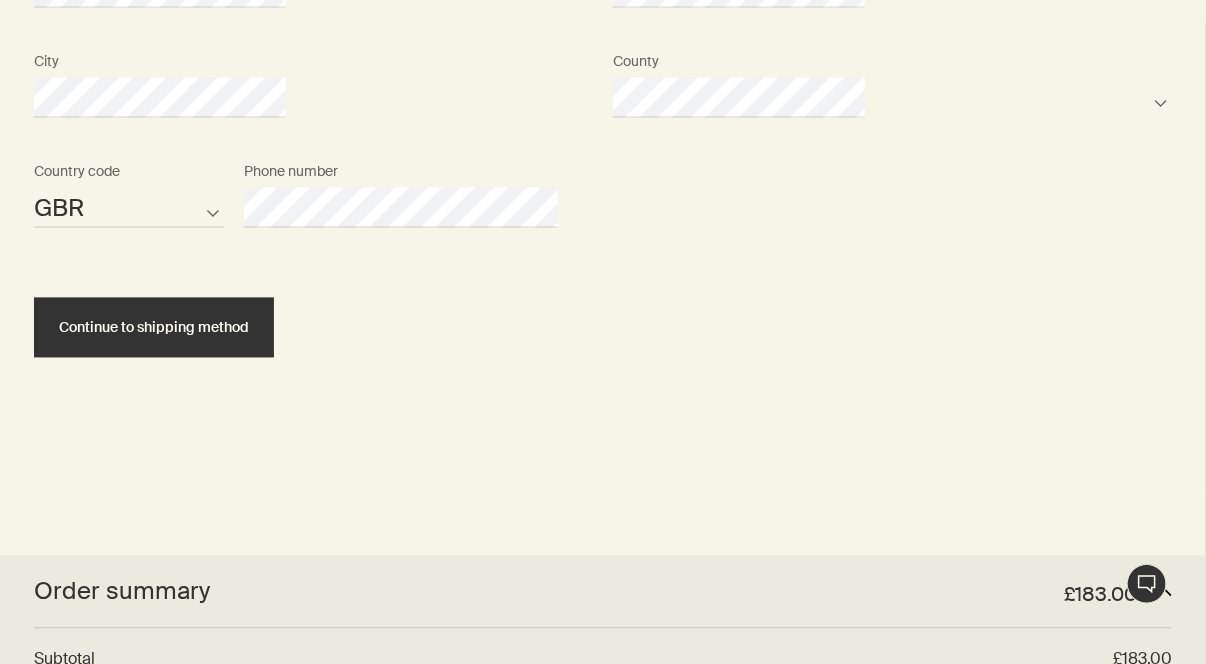 click on "Continue to shipping method" at bounding box center (154, 328) 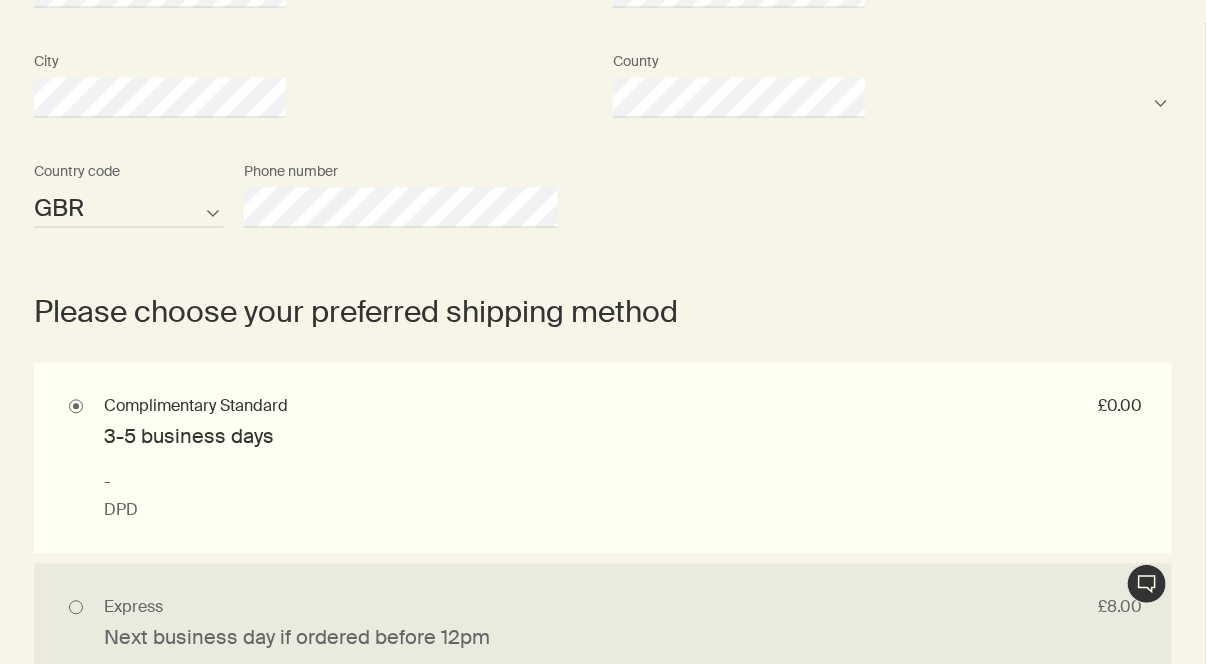 click on "Apartment/Unit # Company" at bounding box center (603, -12) 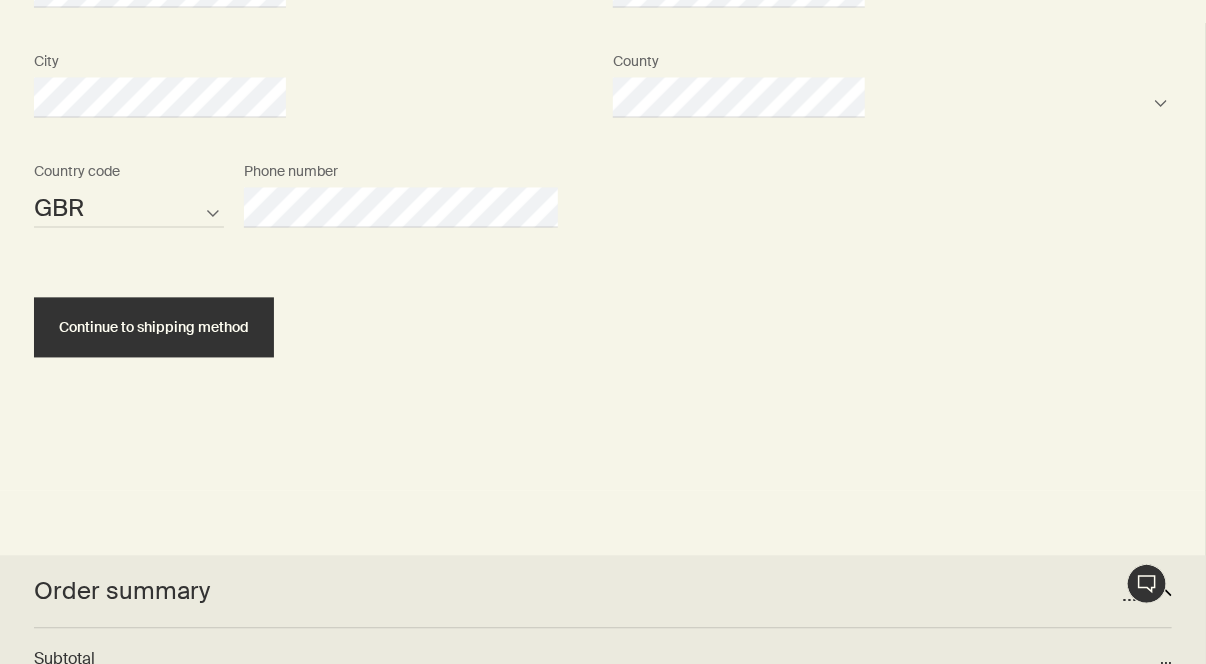 scroll, scrollTop: 1504, scrollLeft: 0, axis: vertical 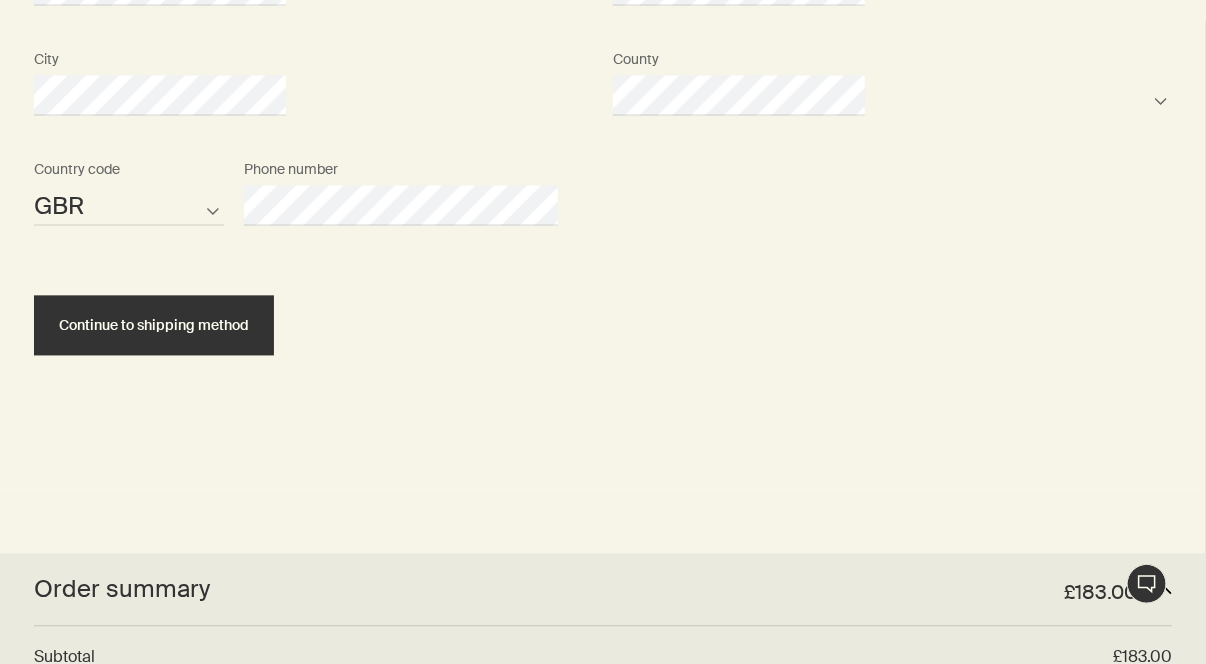 click on "Continue to shipping method" at bounding box center (154, 326) 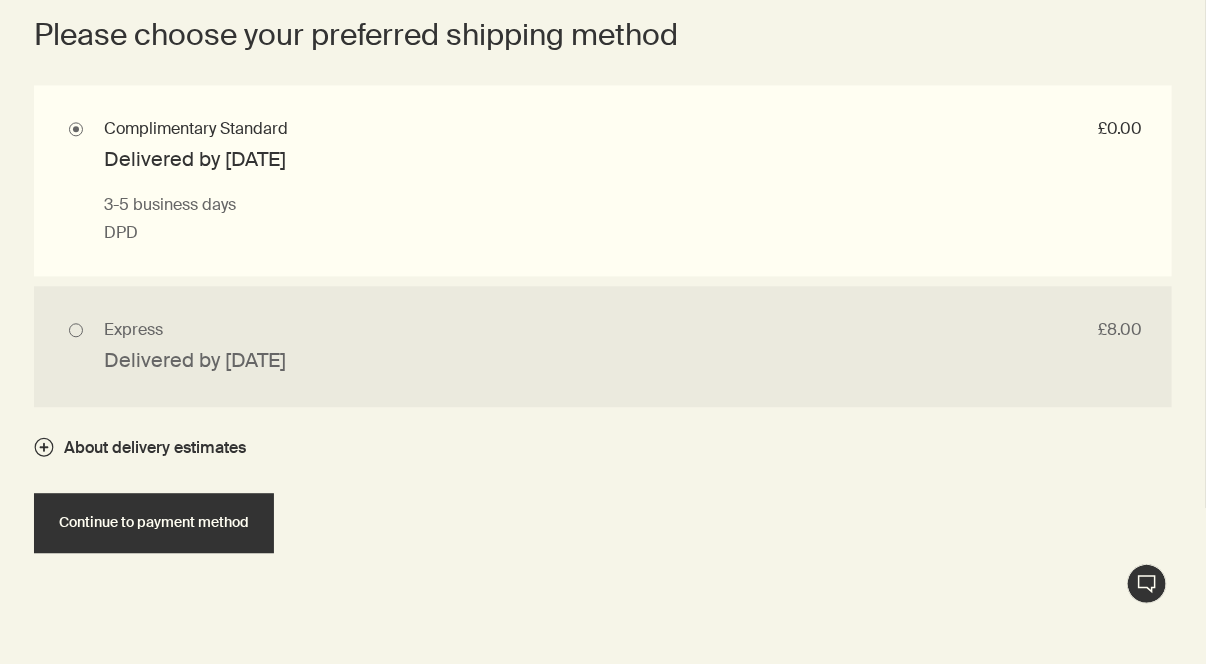 scroll, scrollTop: 1783, scrollLeft: 0, axis: vertical 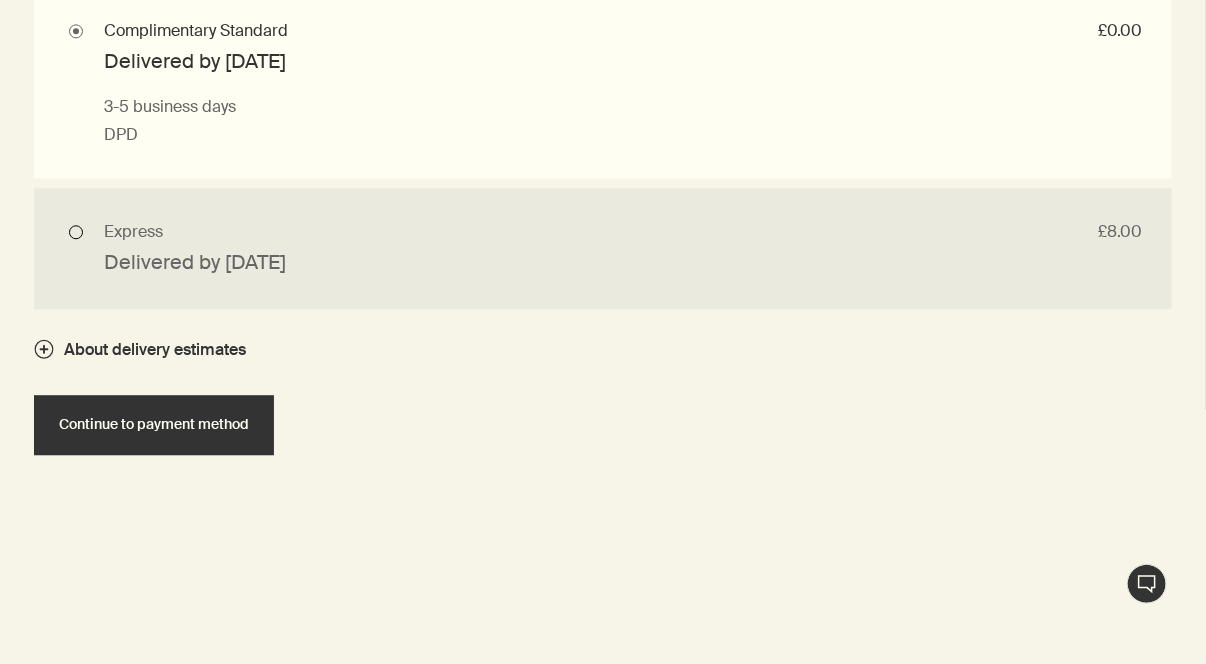 click on "Express £8.00 Delivered by [DATE] Next business day if ordered before 12pm DPD" at bounding box center (603, 248) 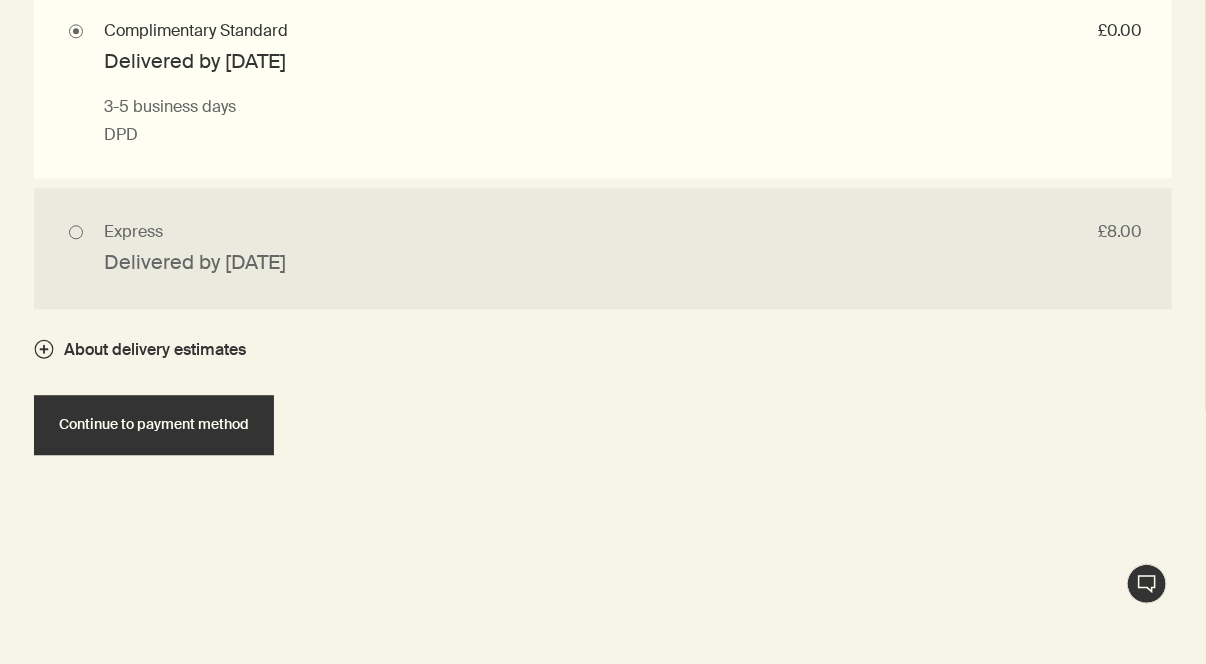 radio on "true" 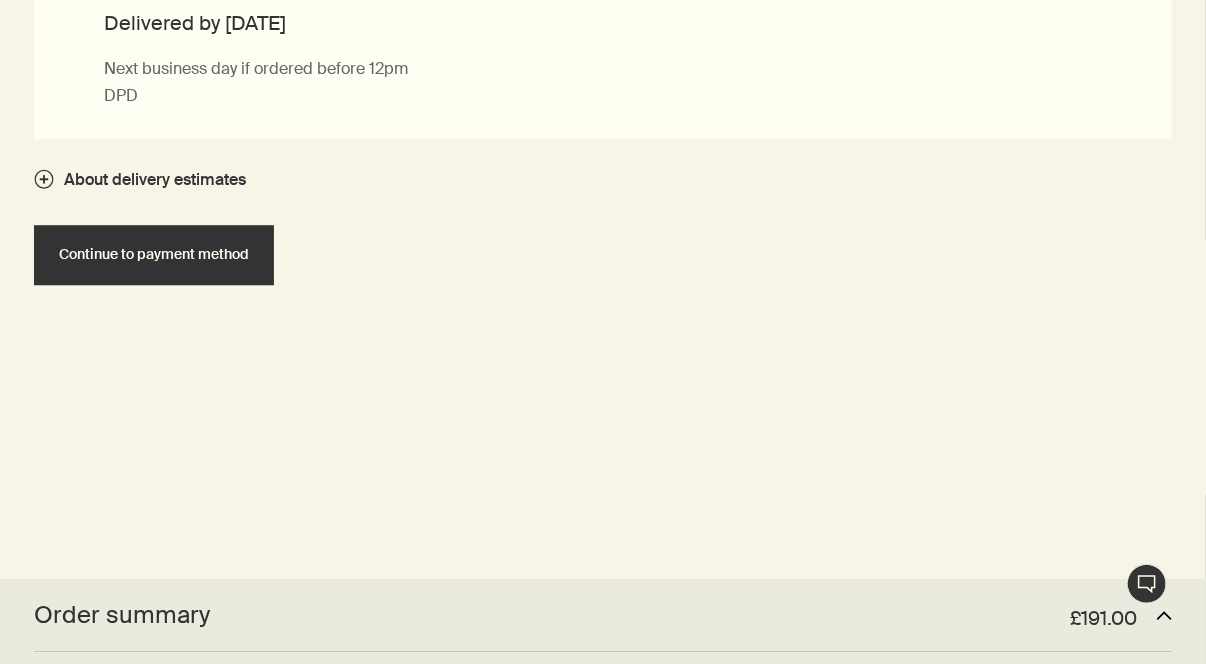 scroll, scrollTop: 2058, scrollLeft: 0, axis: vertical 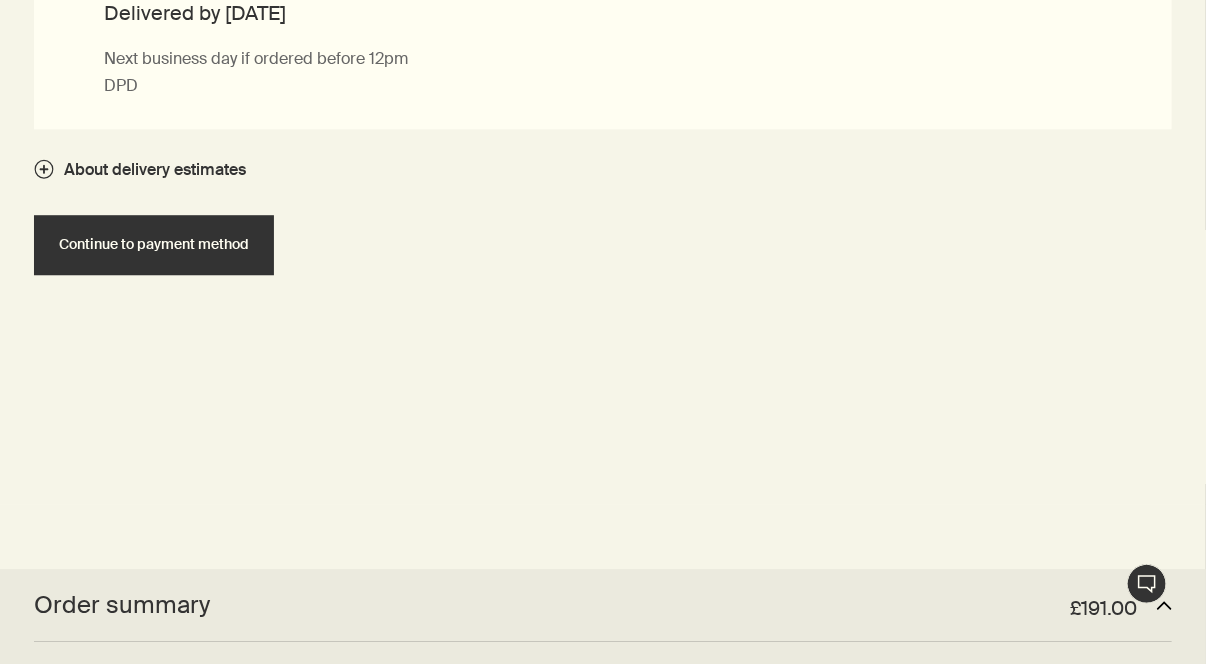 click on "Continue to payment method" at bounding box center [154, 244] 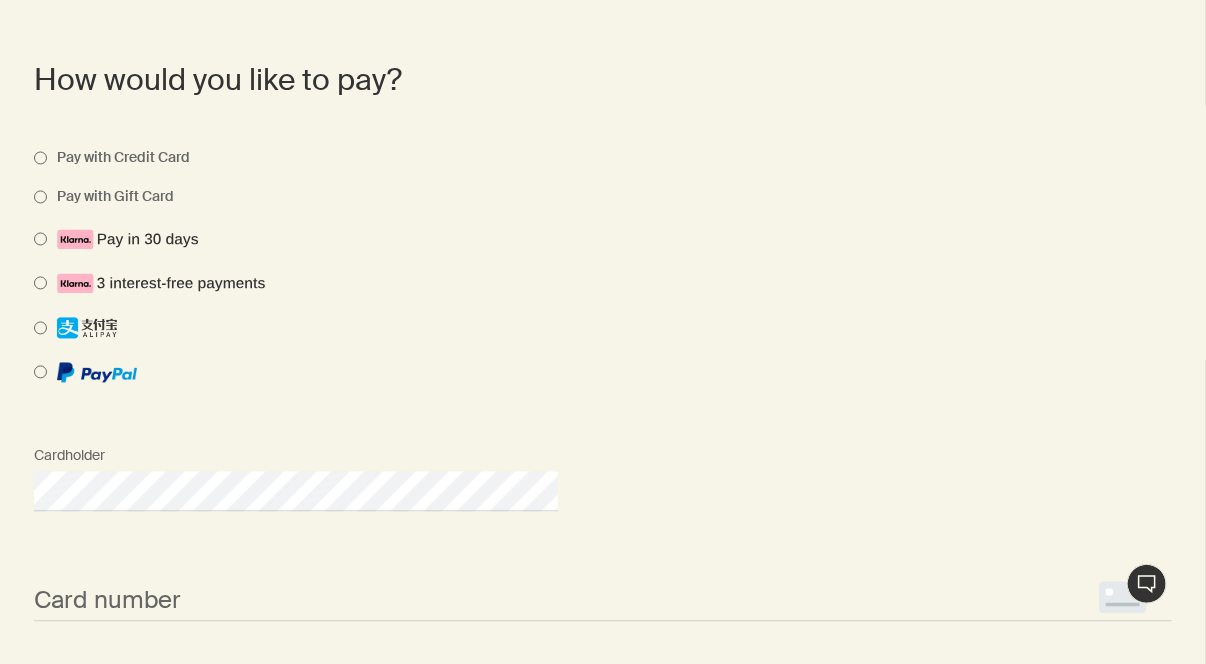 scroll, scrollTop: 1420, scrollLeft: 0, axis: vertical 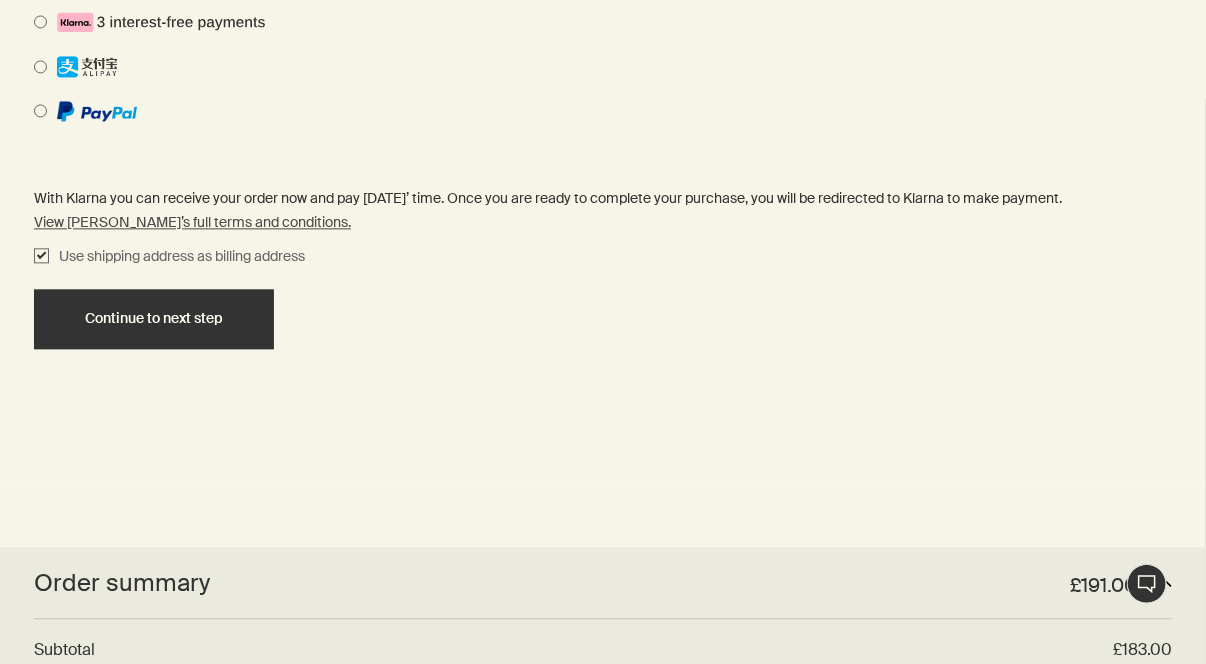 click on "Continue to next step" at bounding box center [154, 318] 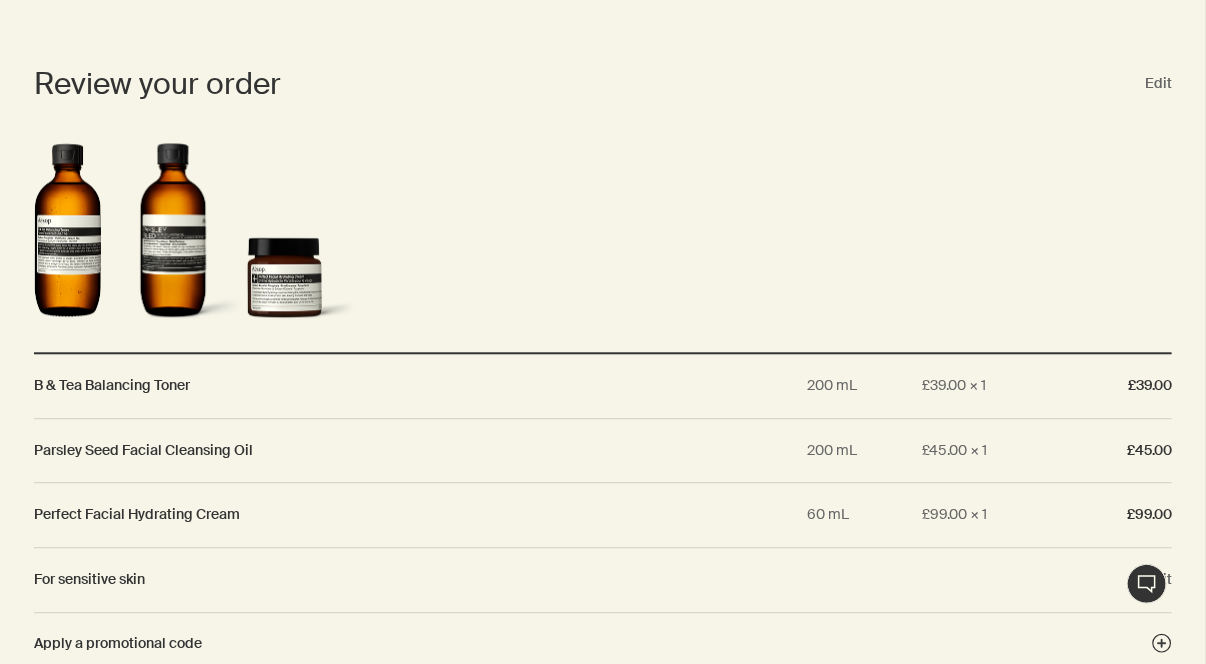 scroll, scrollTop: 1796, scrollLeft: 0, axis: vertical 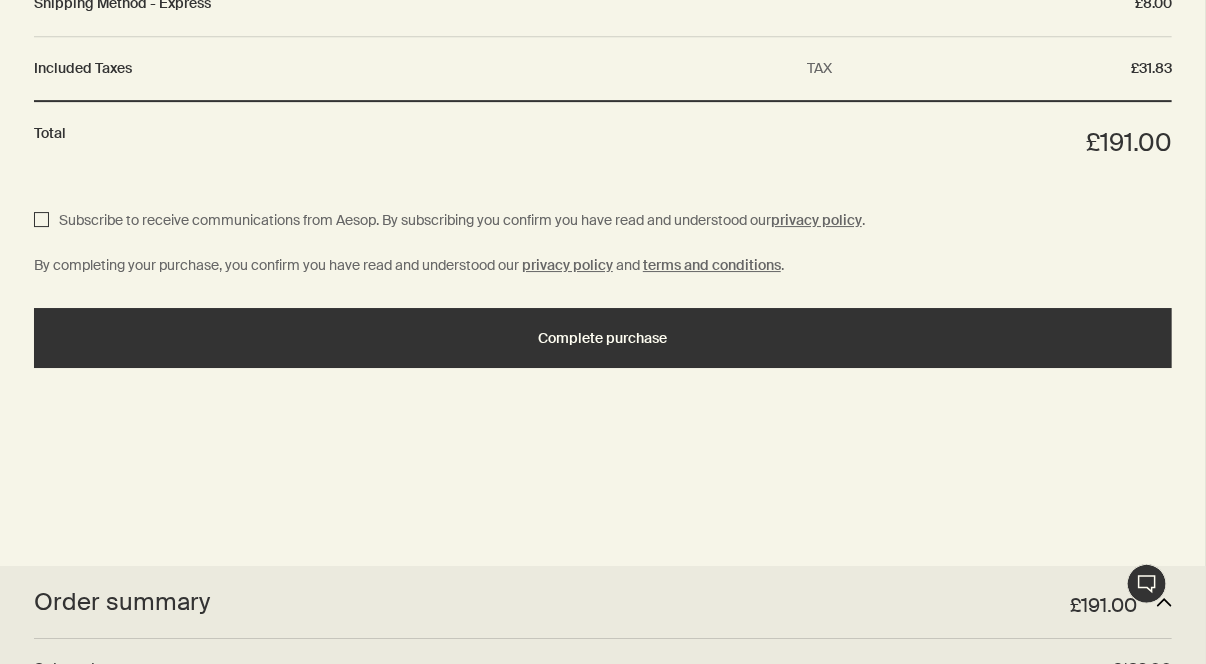 click on "Subscribe to receive communications from Aesop. By subscribing you confirm you have read and understood our   privacy policy ." at bounding box center (41, 221) 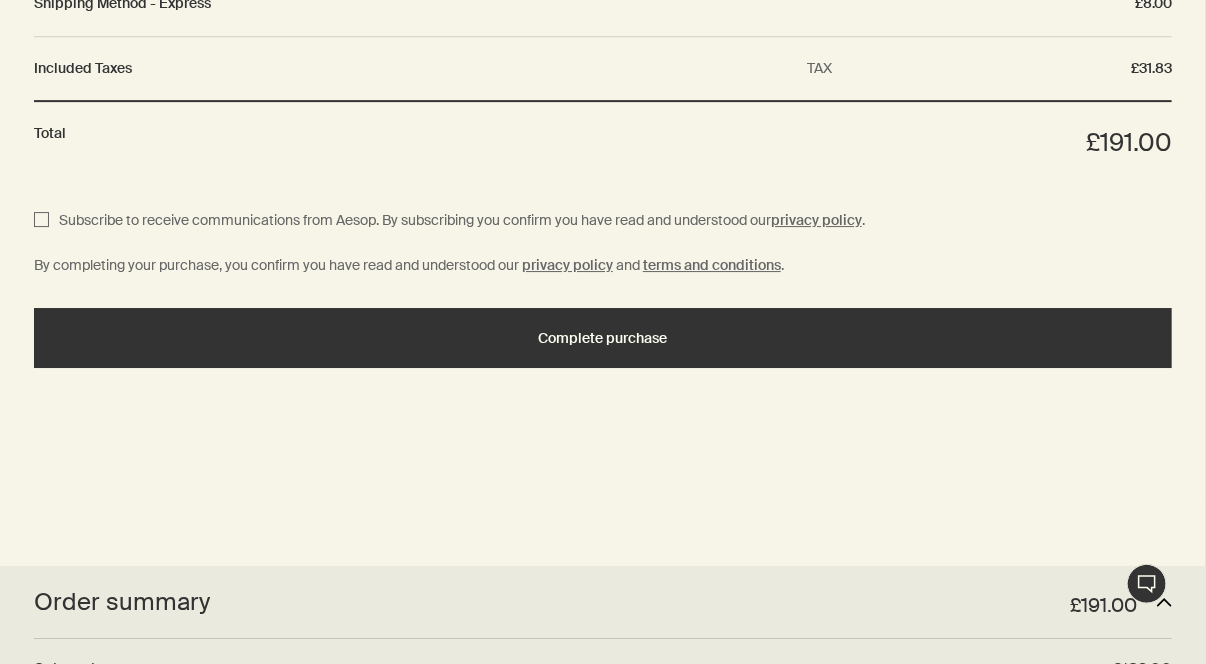 checkbox on "true" 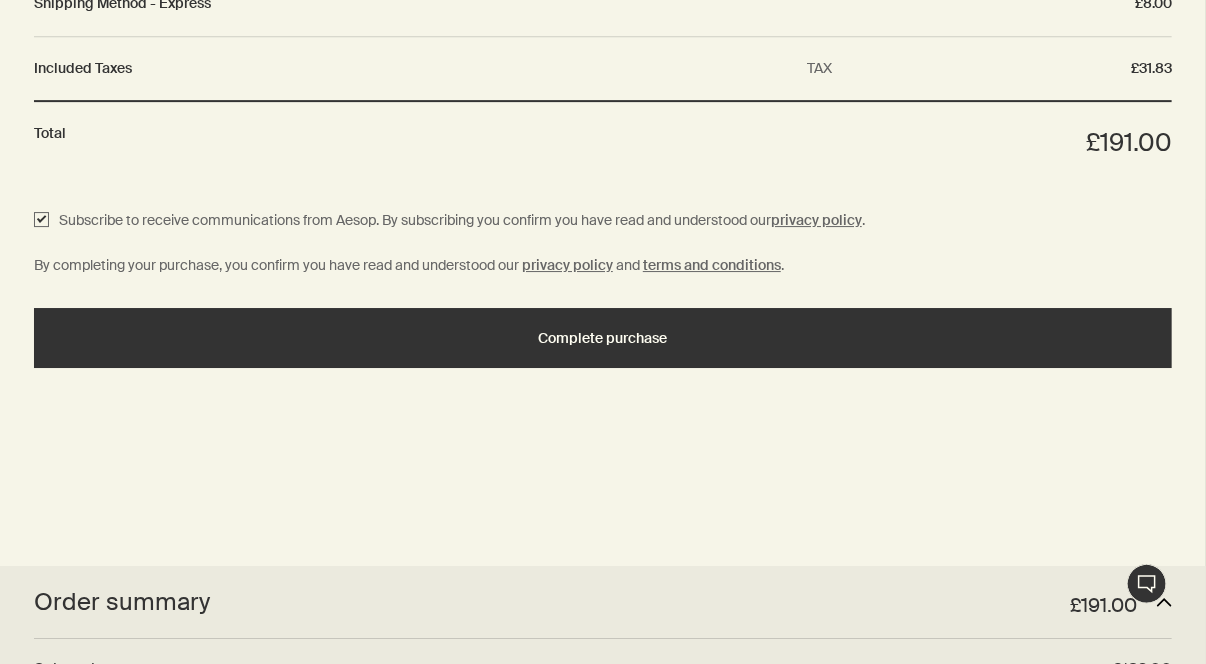 click on "Complete purchase" at bounding box center (603, 338) 